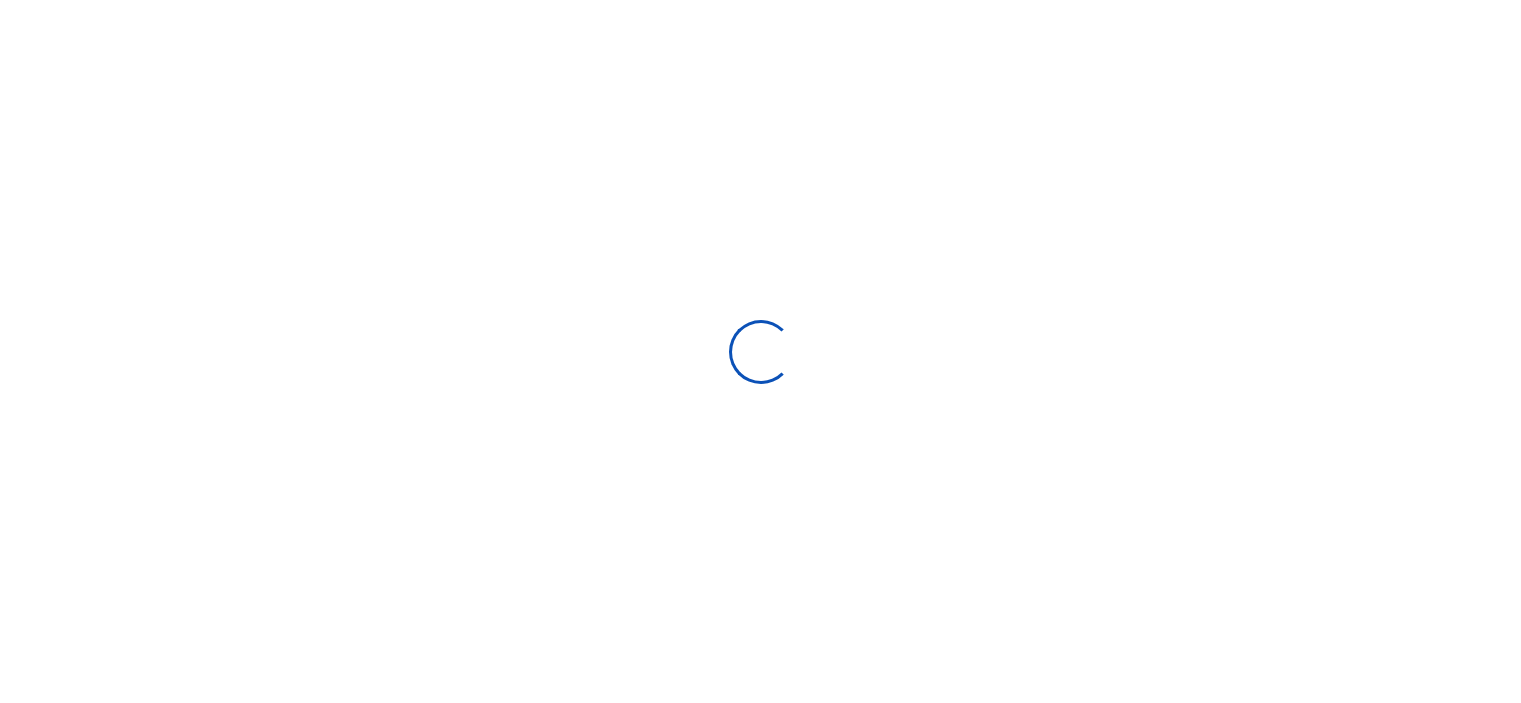 scroll, scrollTop: 0, scrollLeft: 0, axis: both 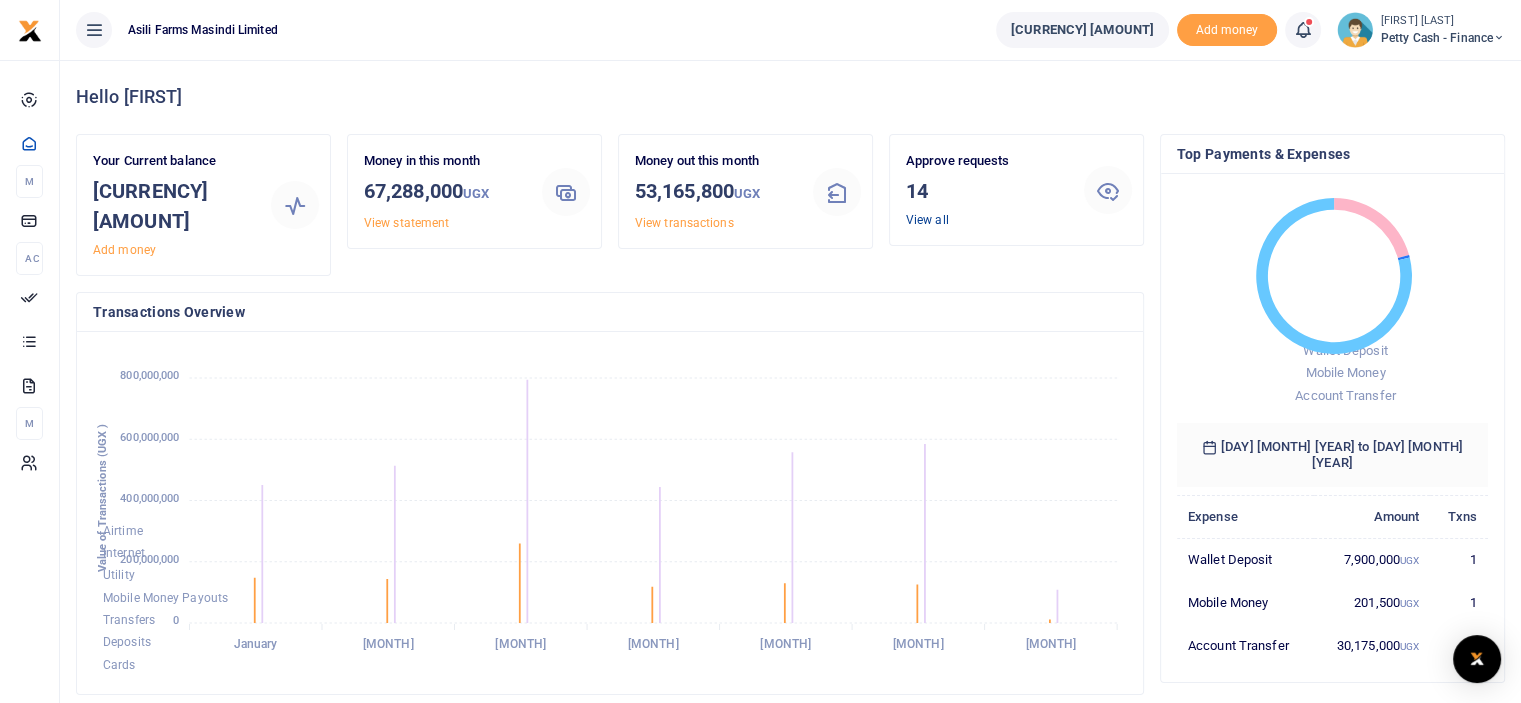 click on "View all" at bounding box center [927, 220] 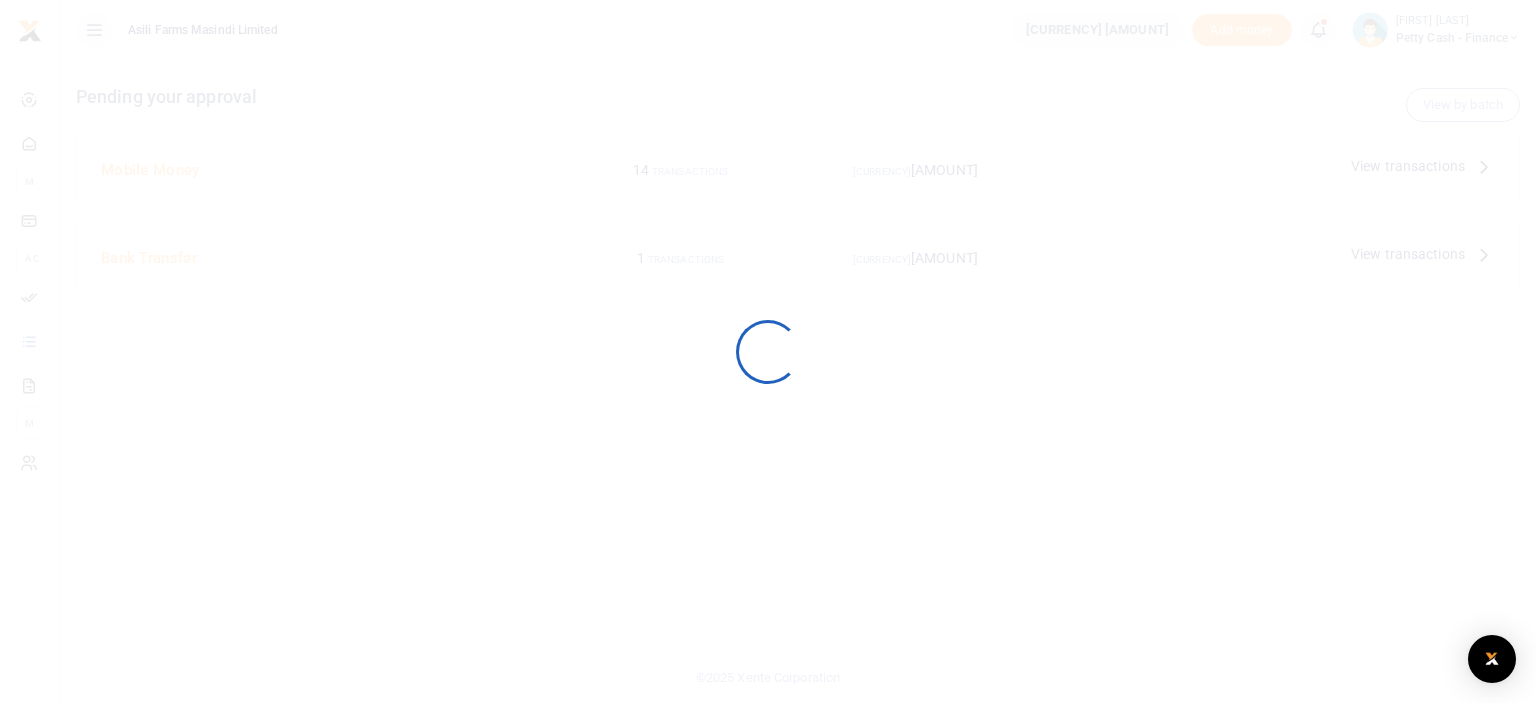 scroll, scrollTop: 0, scrollLeft: 0, axis: both 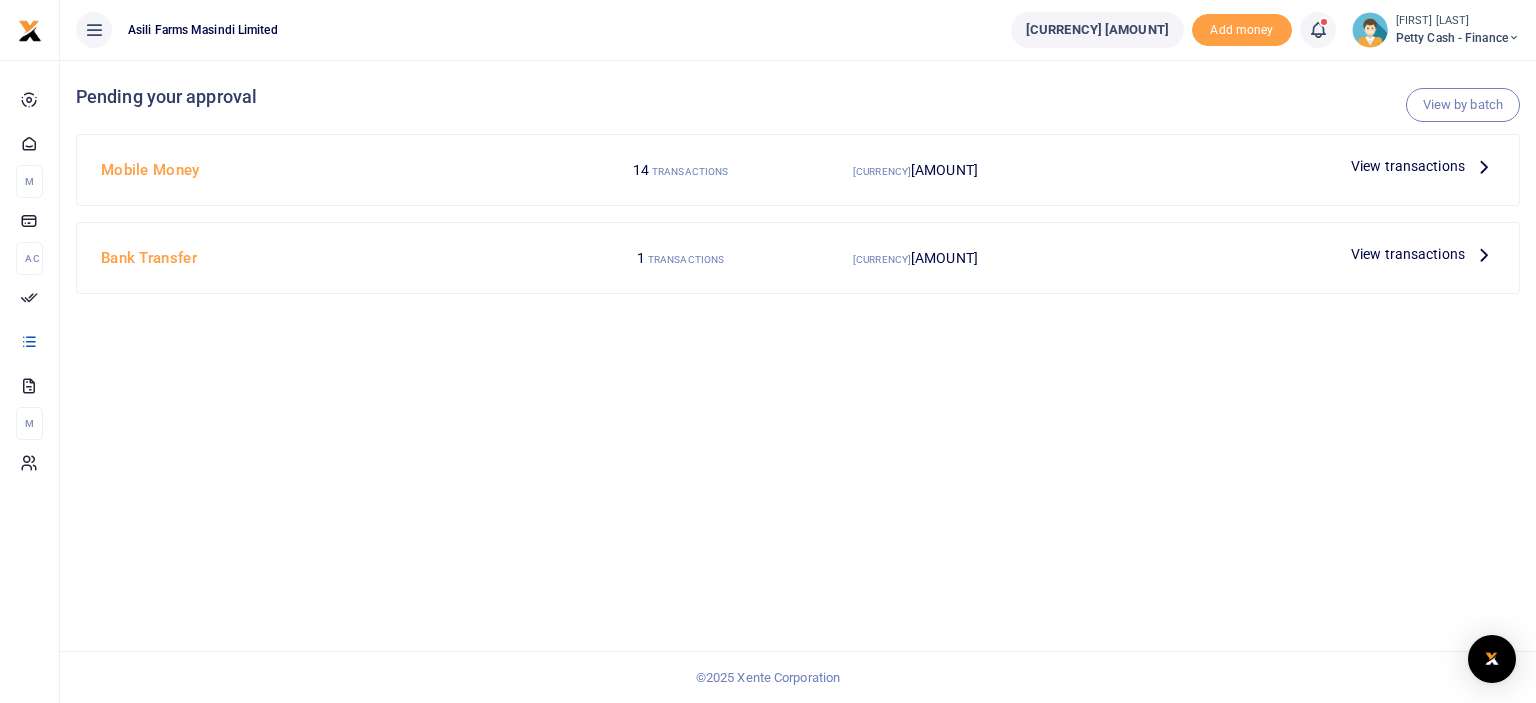 click on "View transactions" at bounding box center (1408, 166) 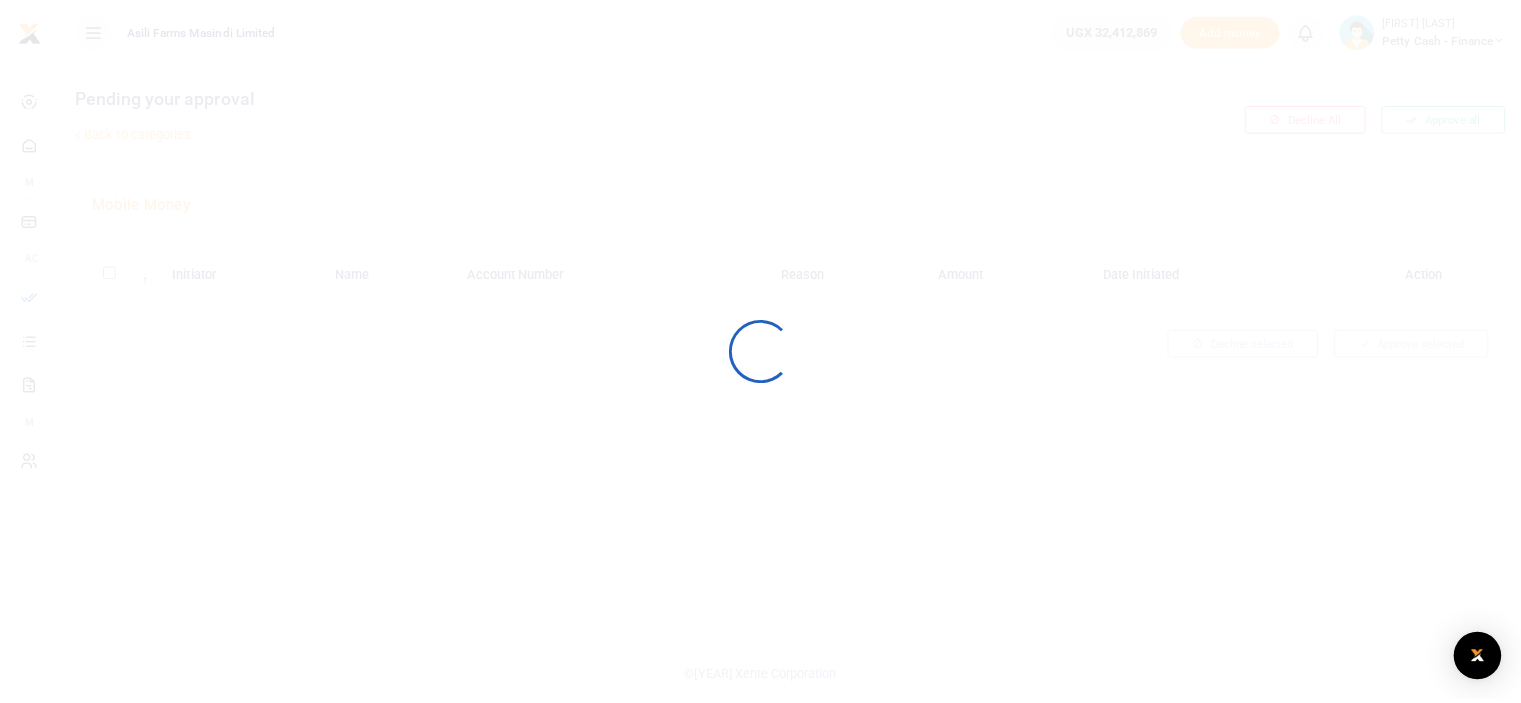 scroll, scrollTop: 0, scrollLeft: 0, axis: both 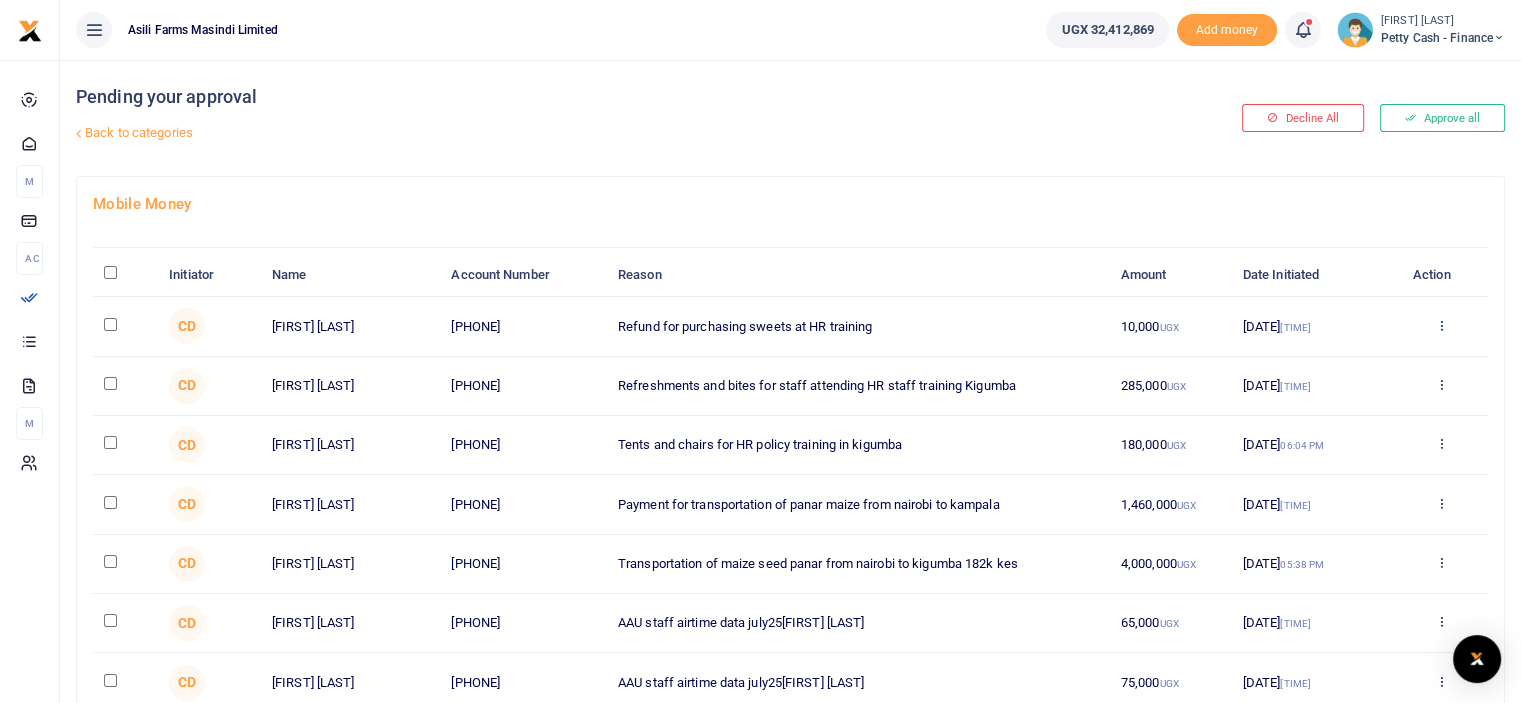 click at bounding box center (1440, 325) 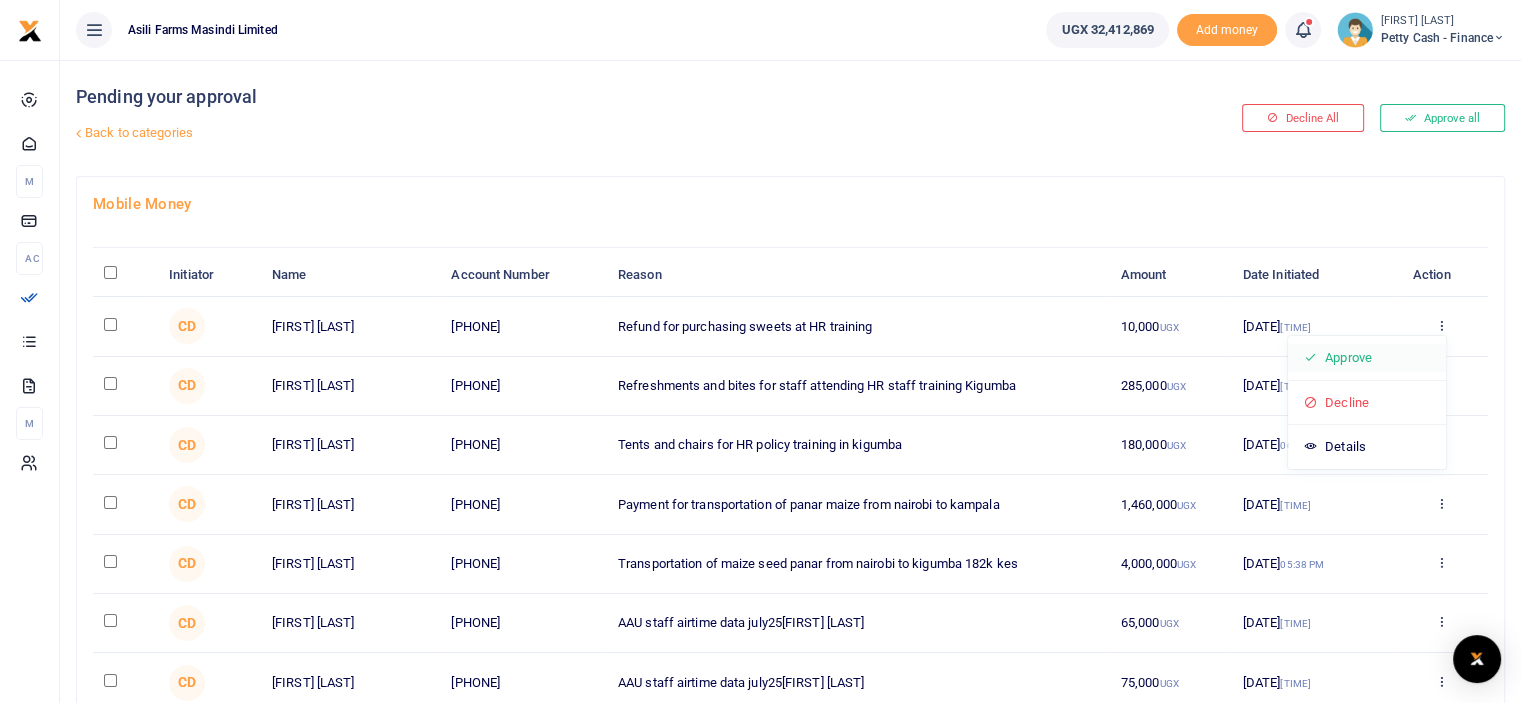 click on "Approve" at bounding box center (1367, 358) 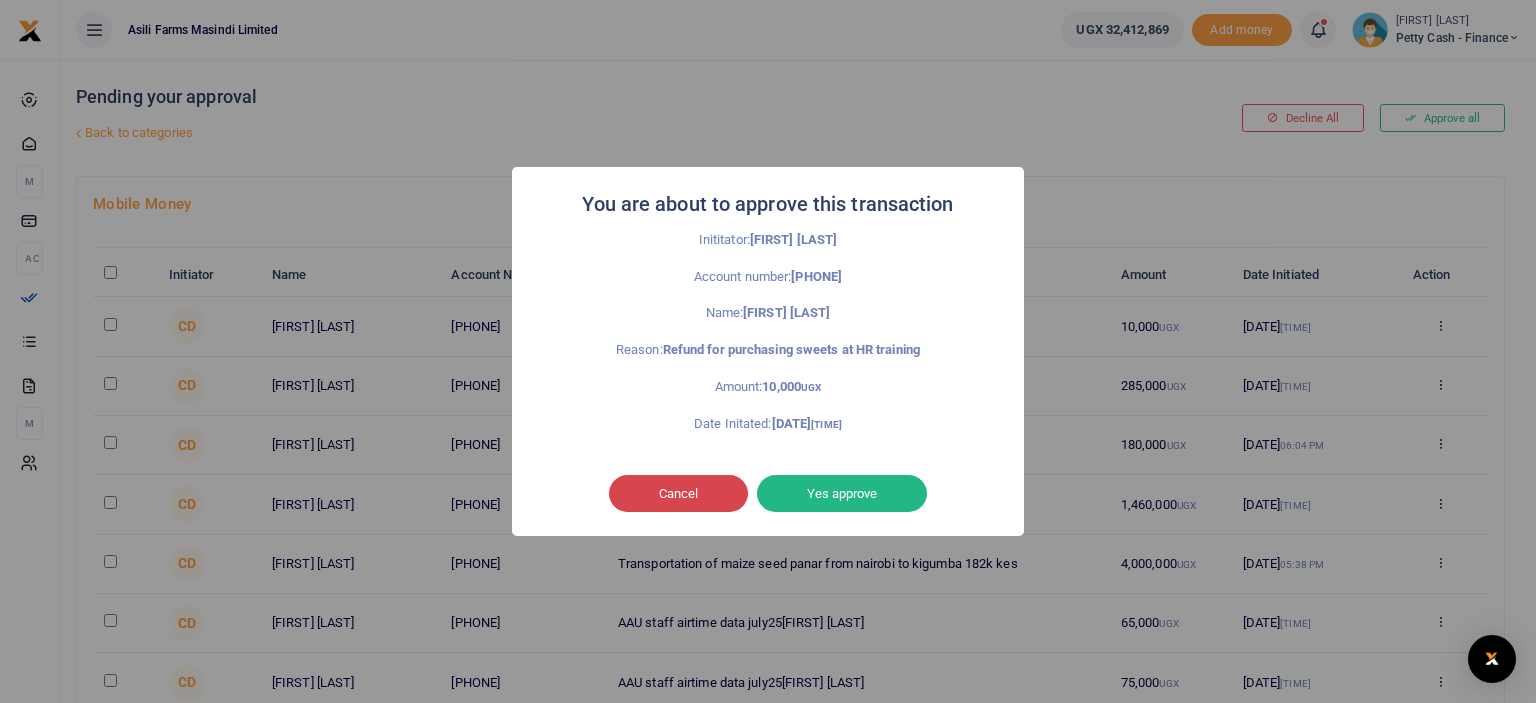 click on "Cancel" at bounding box center [678, 494] 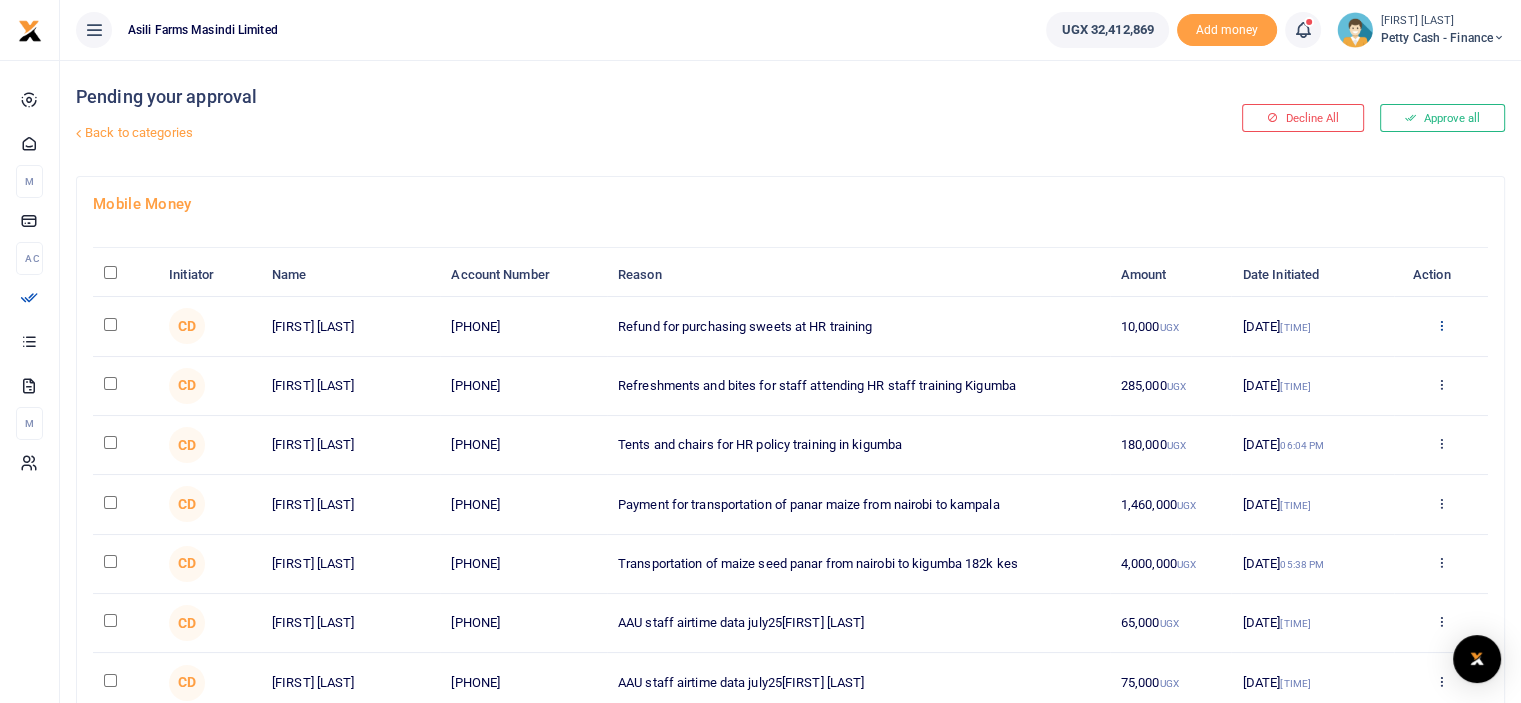 click at bounding box center (1440, 325) 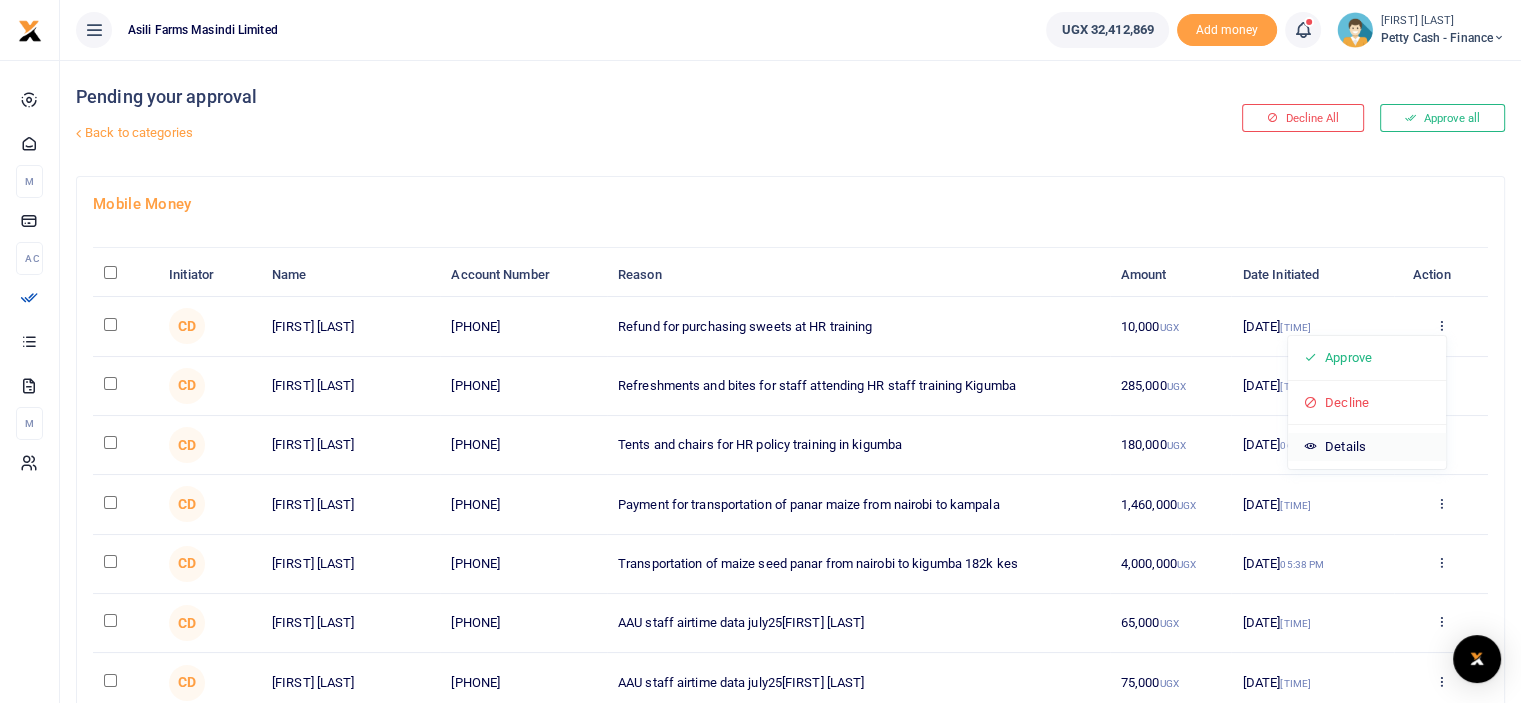 click on "Details" at bounding box center (1367, 447) 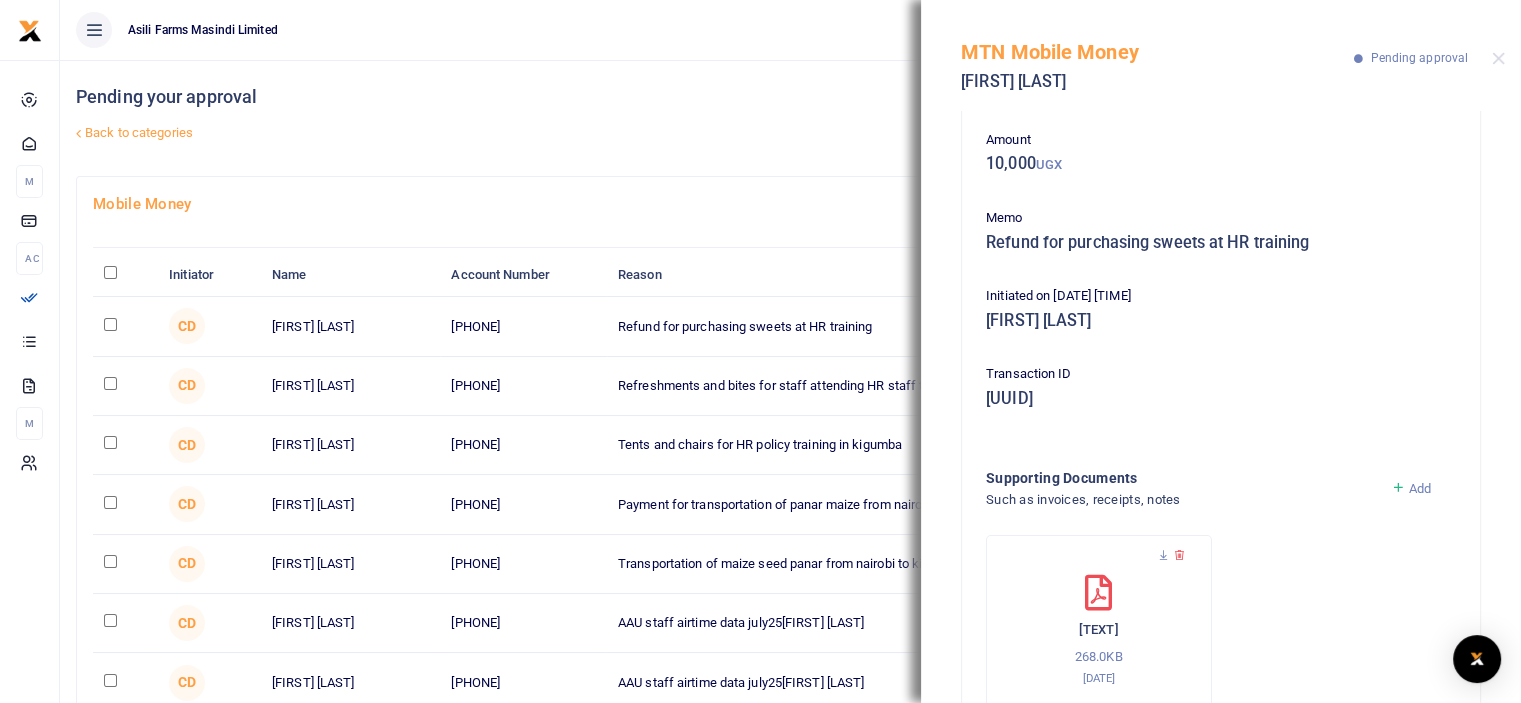 scroll, scrollTop: 142, scrollLeft: 0, axis: vertical 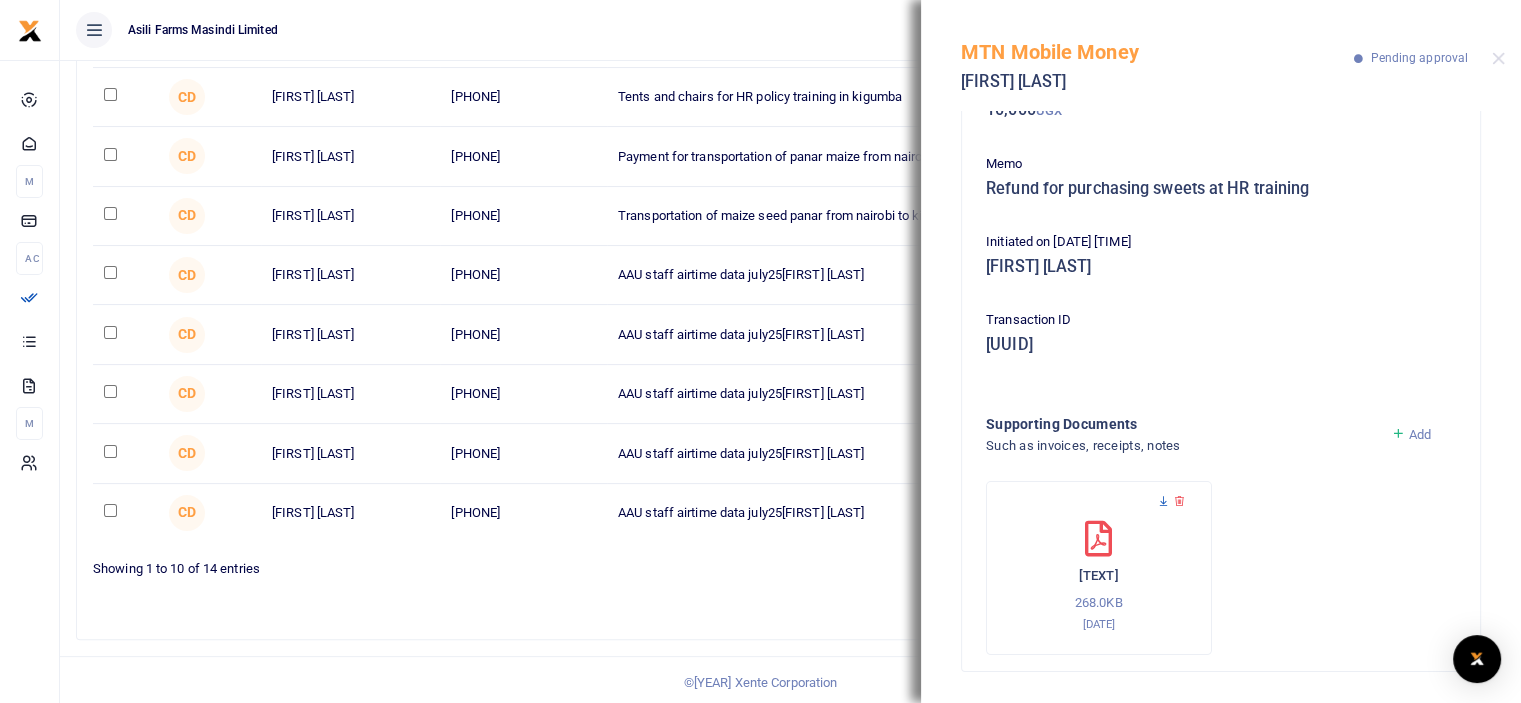 click at bounding box center (1163, 501) 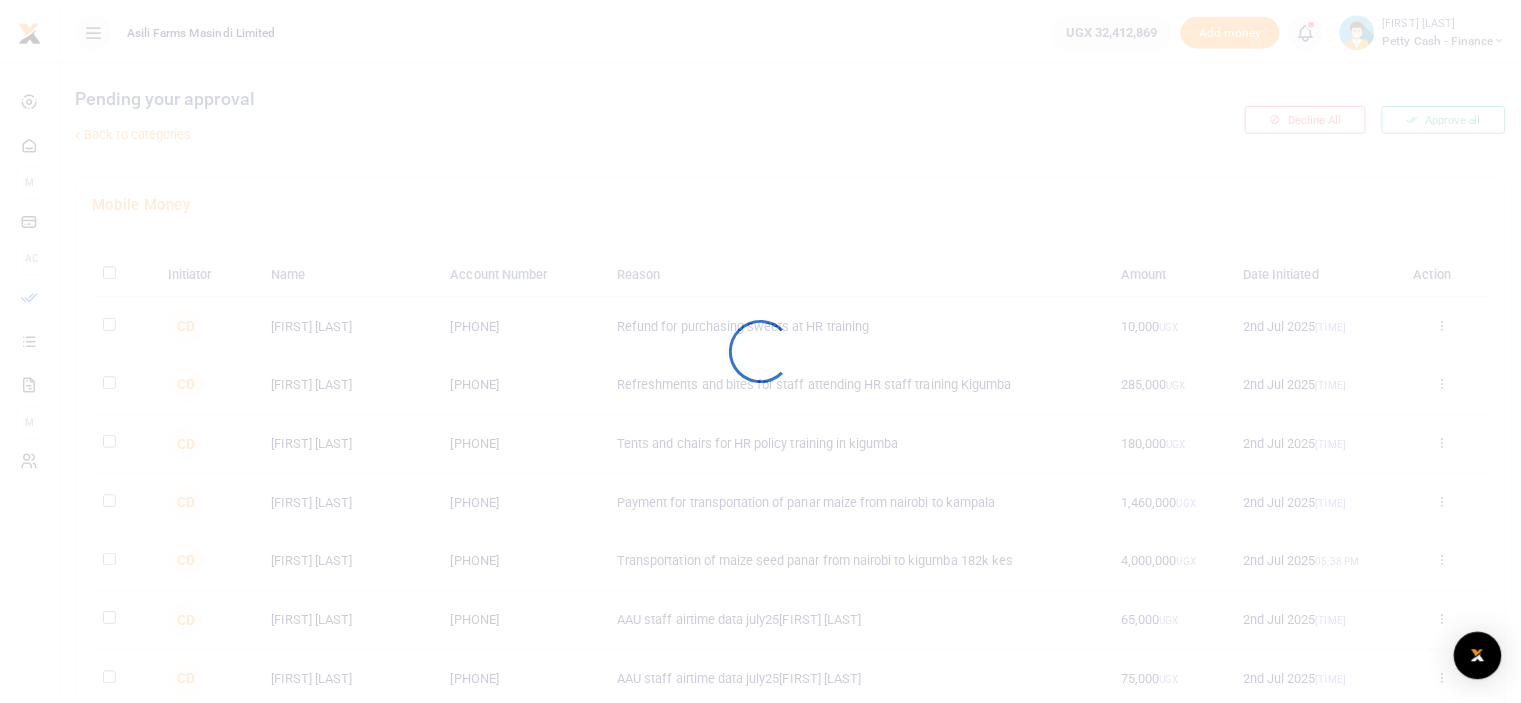 scroll, scrollTop: 0, scrollLeft: 0, axis: both 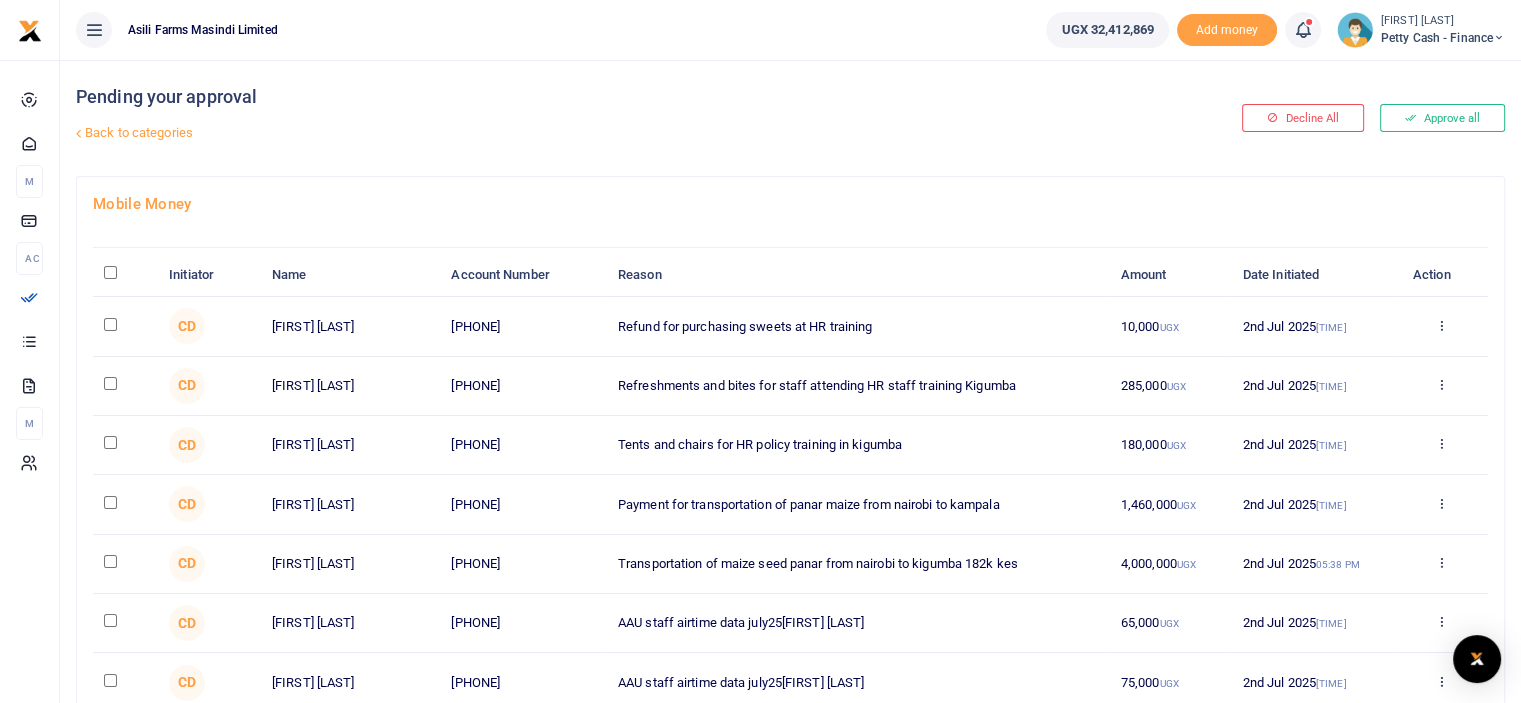 click at bounding box center (110, 383) 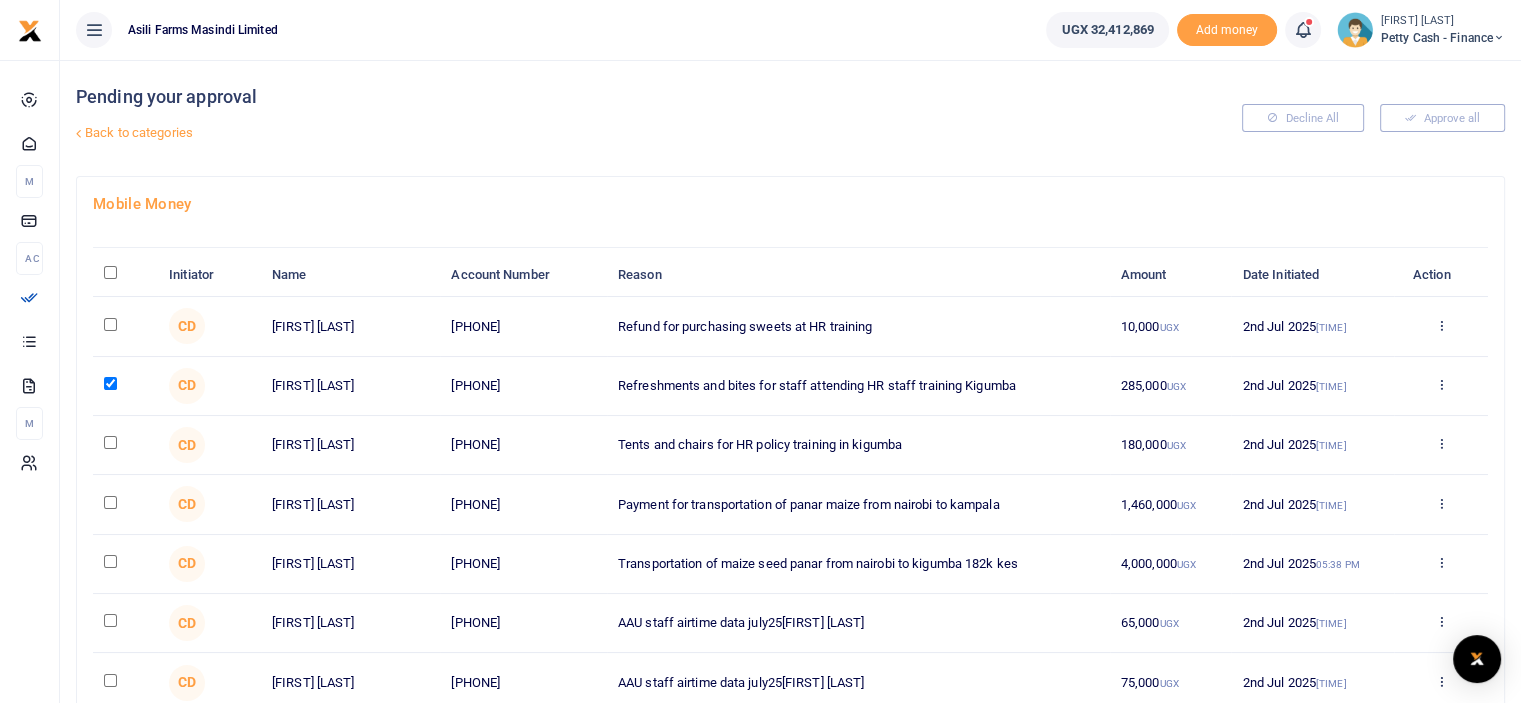 click at bounding box center [110, 324] 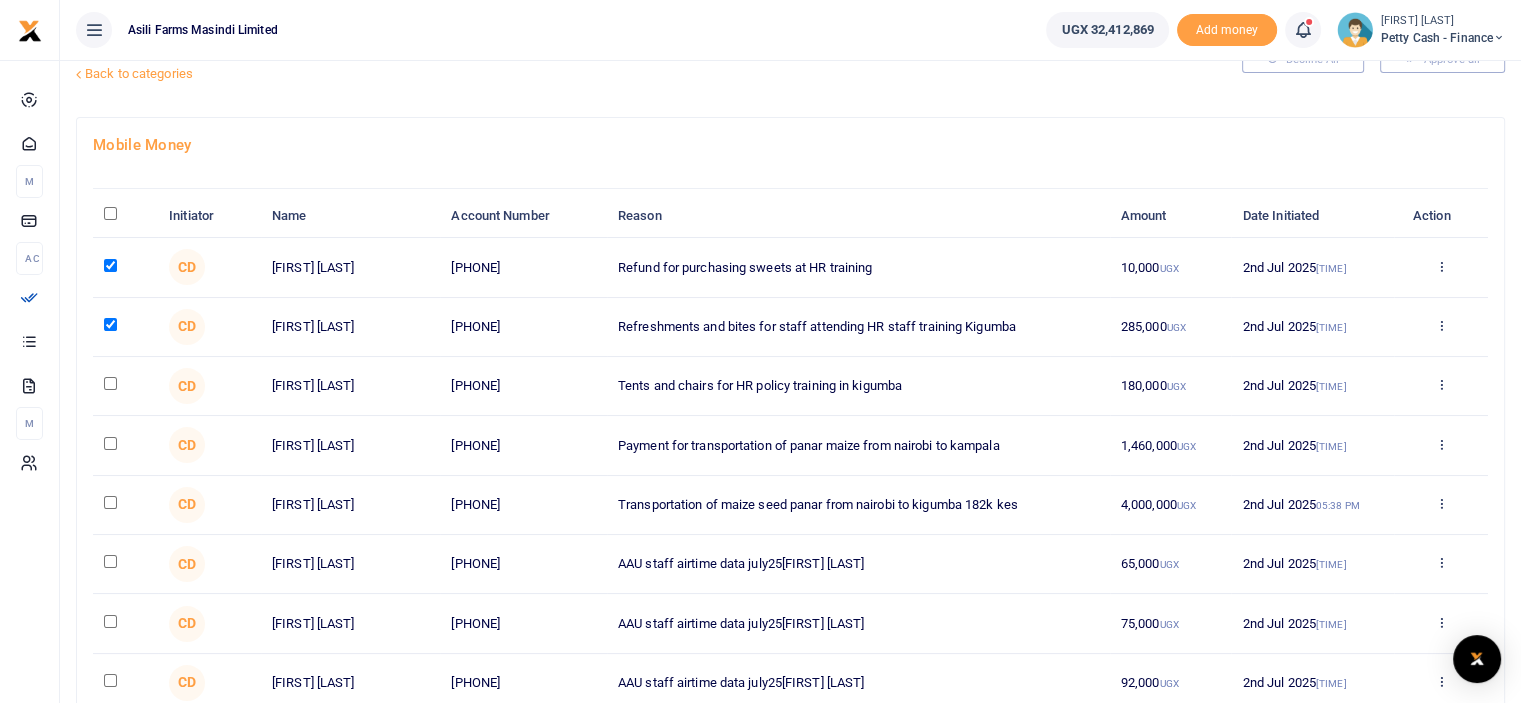 scroll, scrollTop: 0, scrollLeft: 0, axis: both 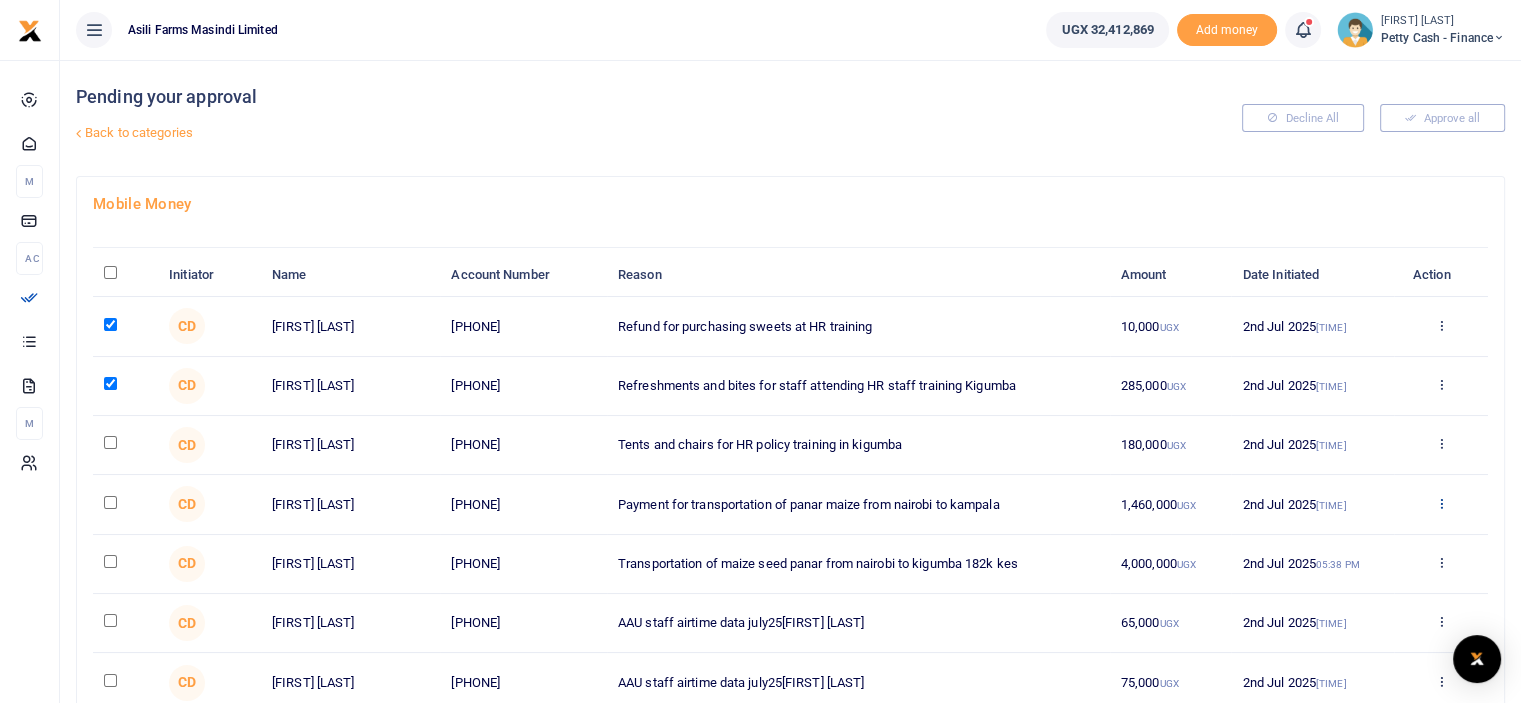 click at bounding box center (1440, 384) 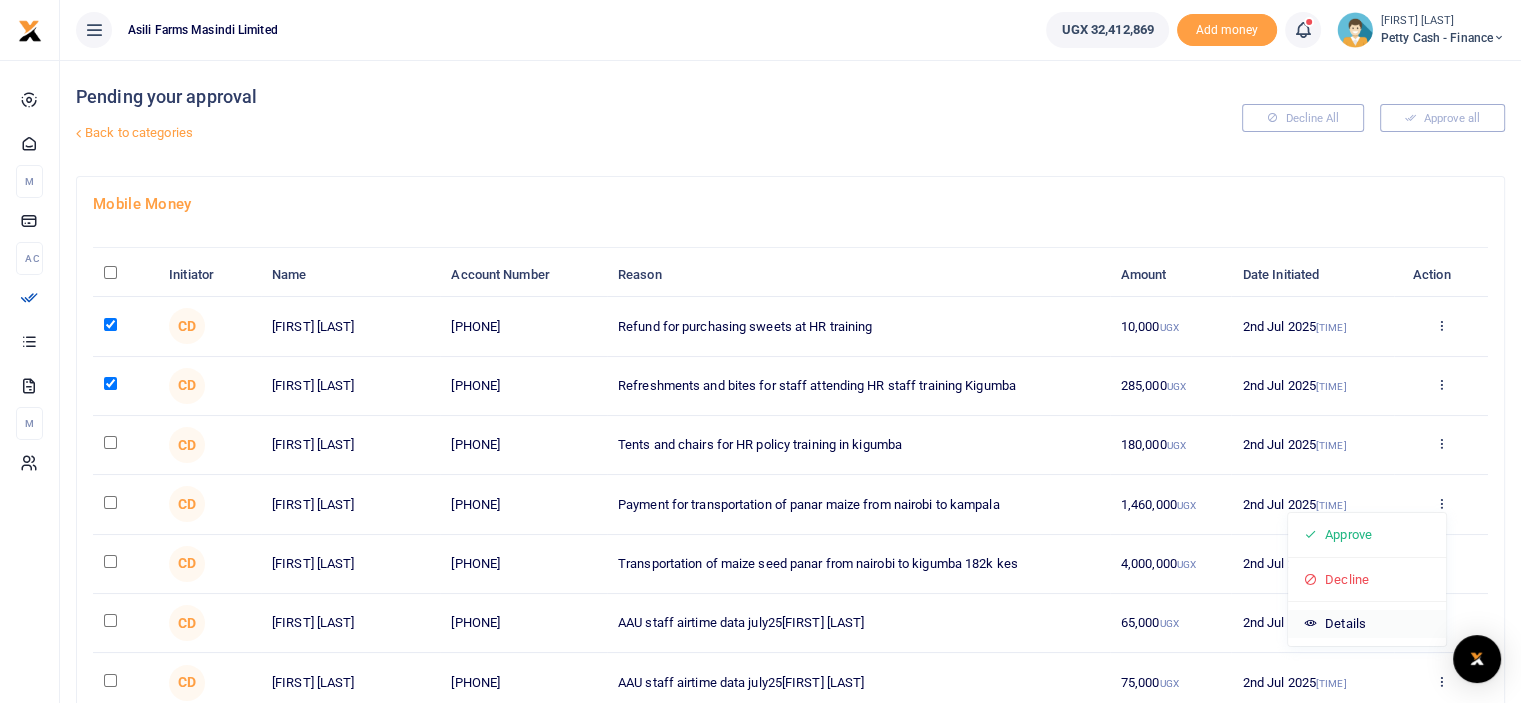 click on "Details" at bounding box center [1367, 624] 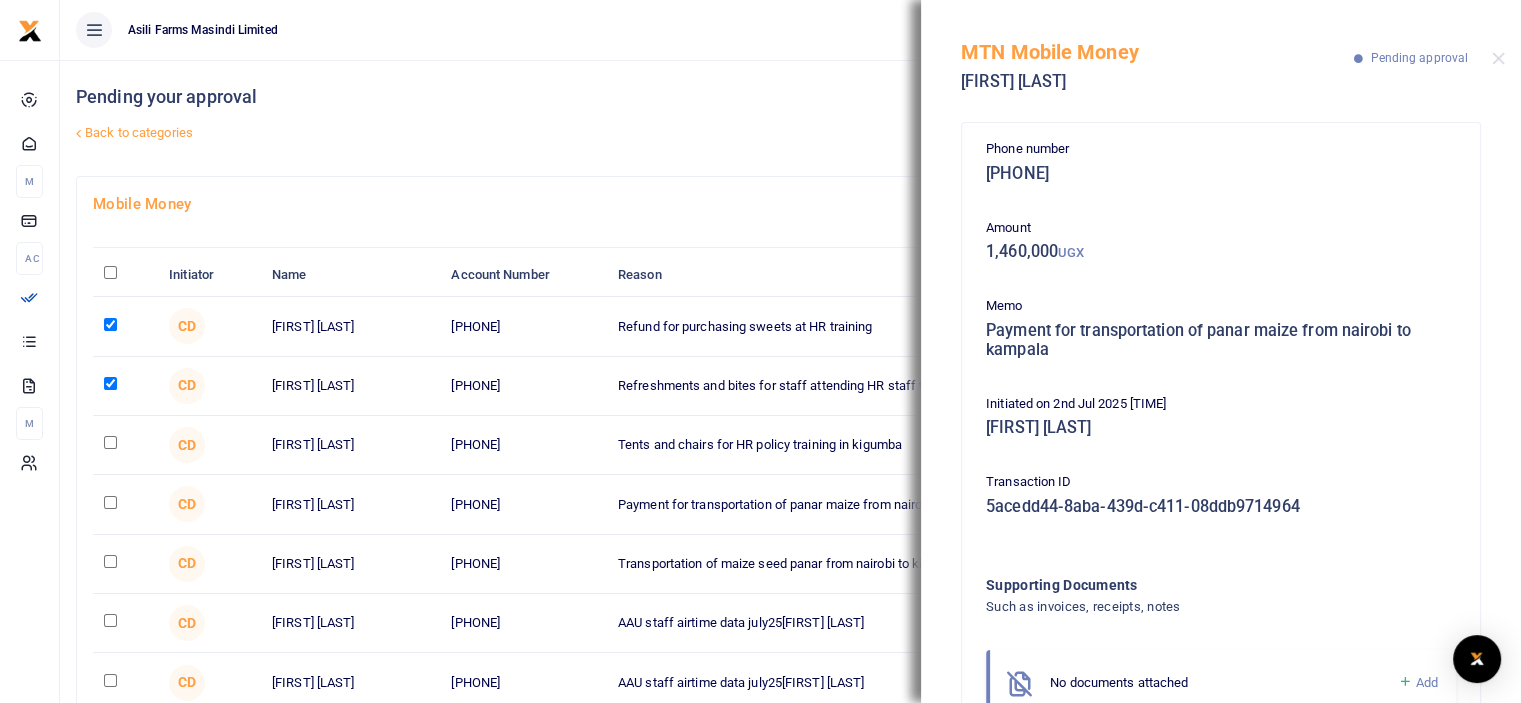 scroll, scrollTop: 76, scrollLeft: 0, axis: vertical 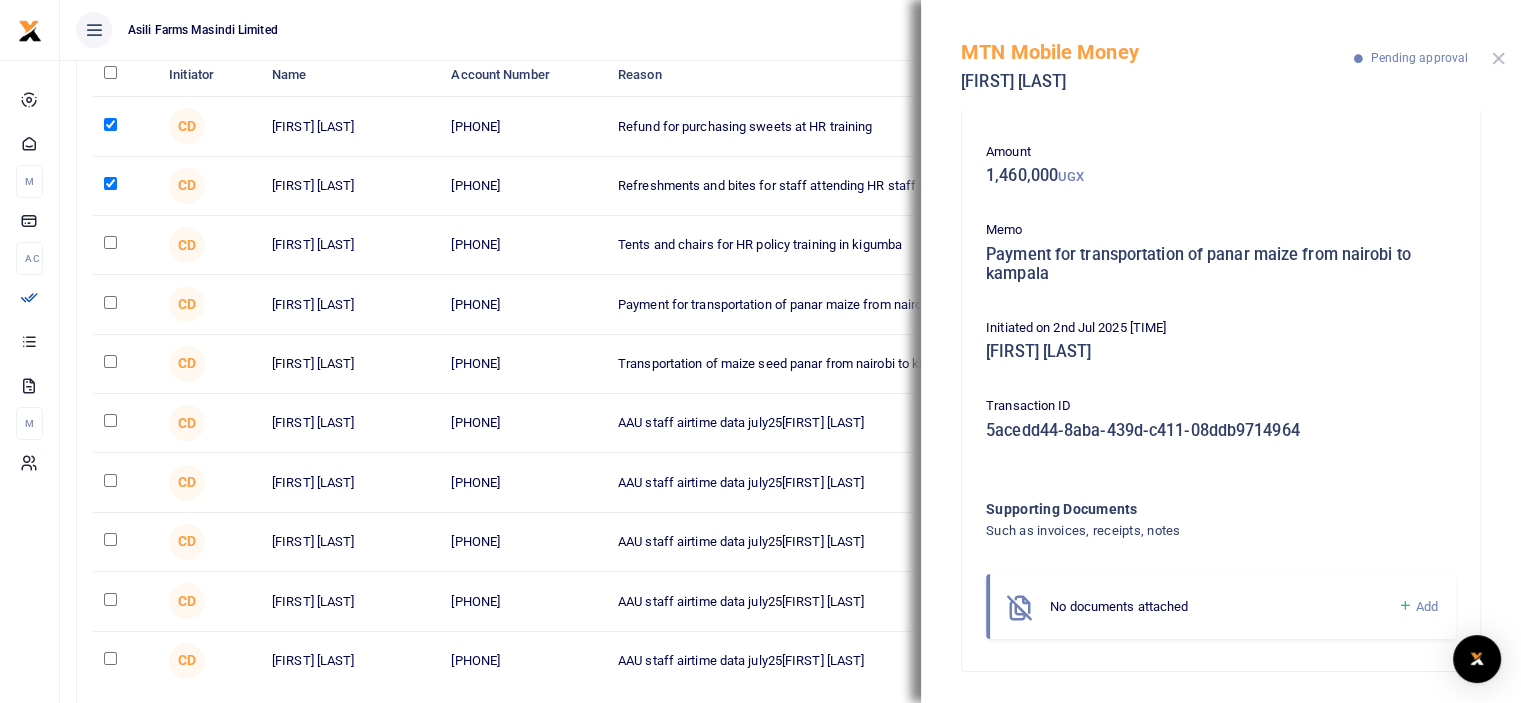 click at bounding box center (1498, 58) 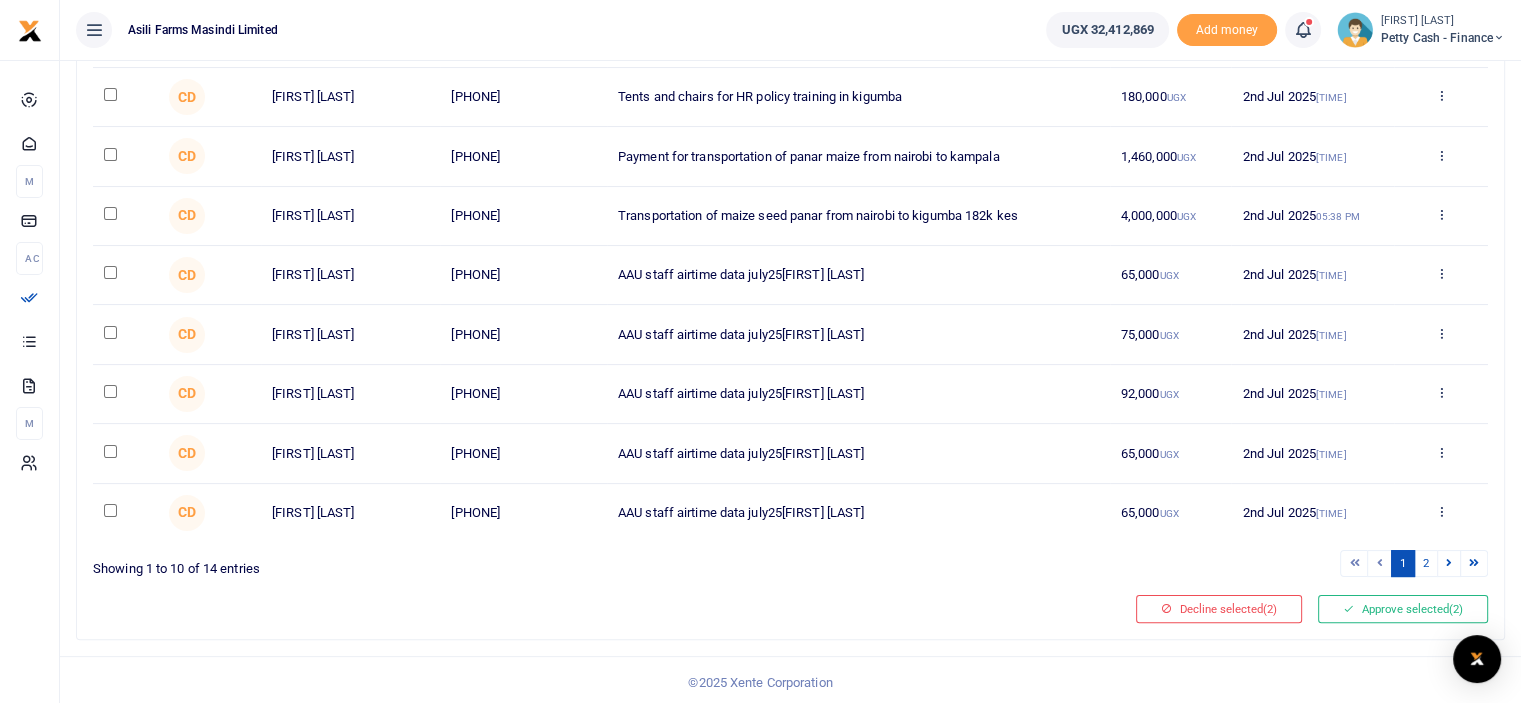 scroll, scrollTop: 348, scrollLeft: 0, axis: vertical 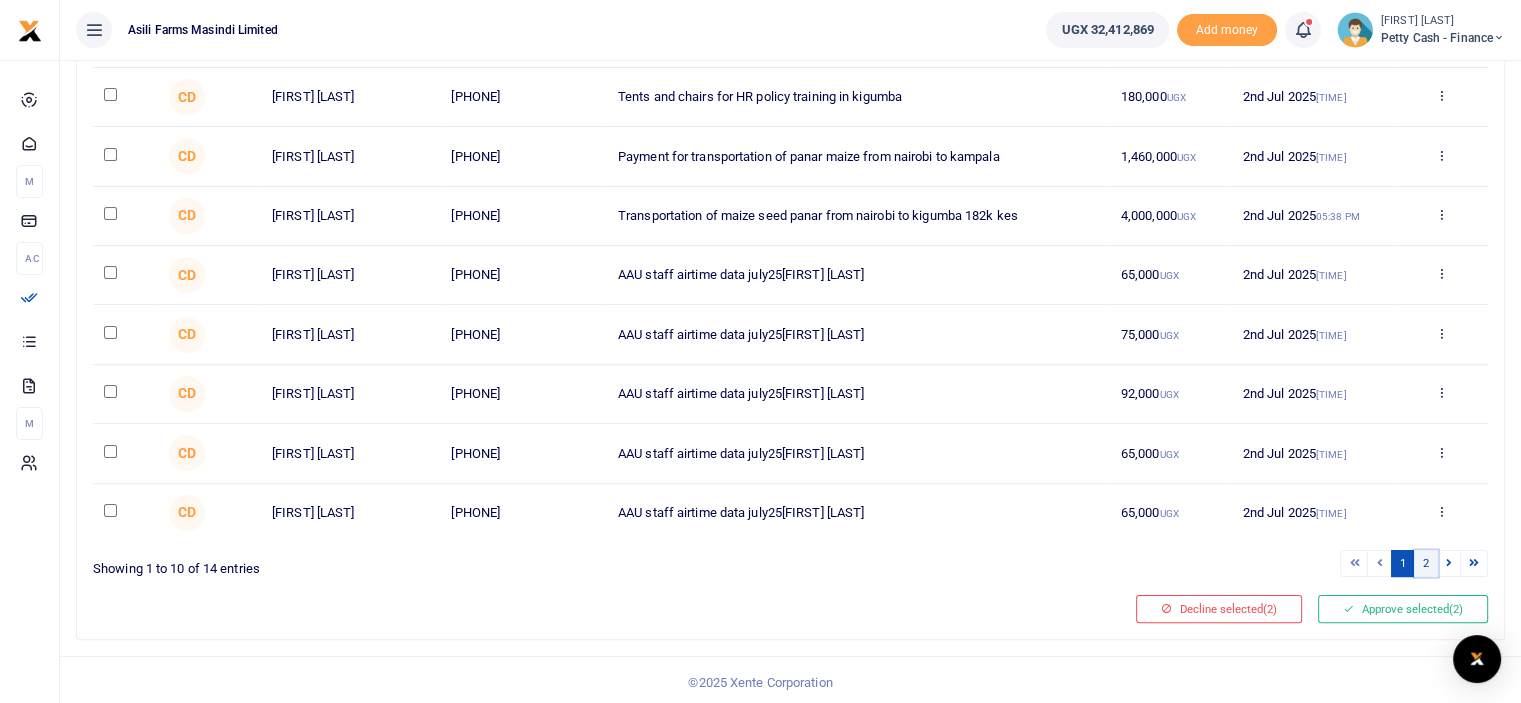 click on "2" at bounding box center (1354, 563) 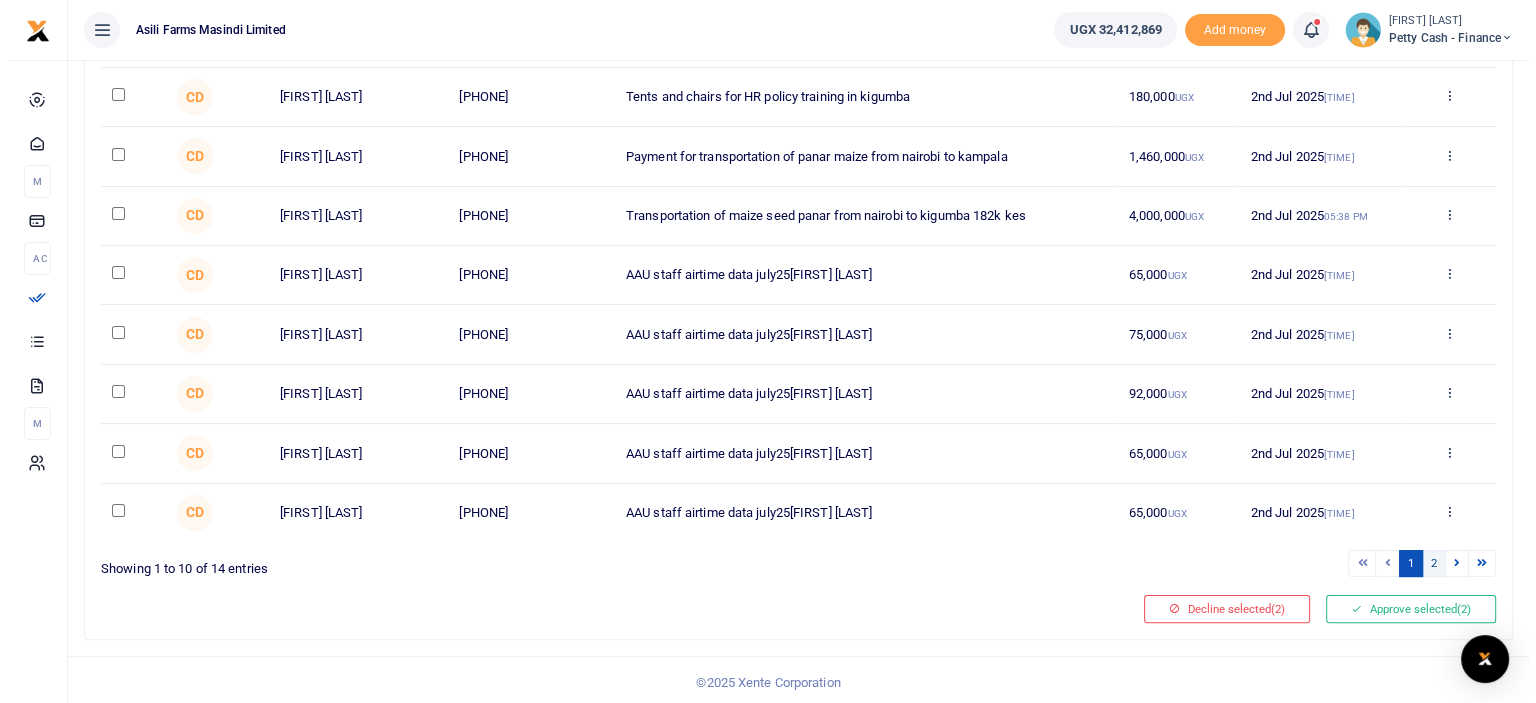 scroll, scrollTop: 0, scrollLeft: 0, axis: both 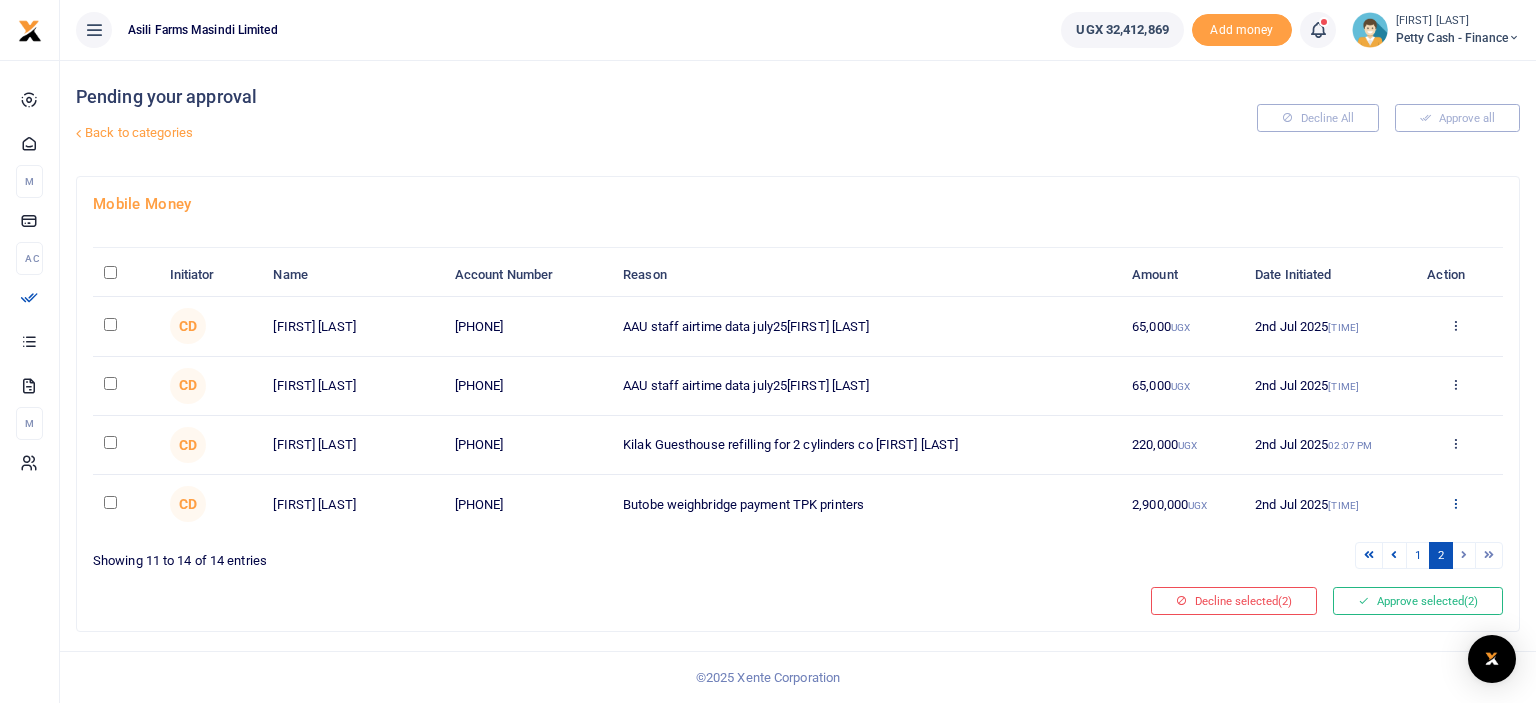 click at bounding box center [1455, 384] 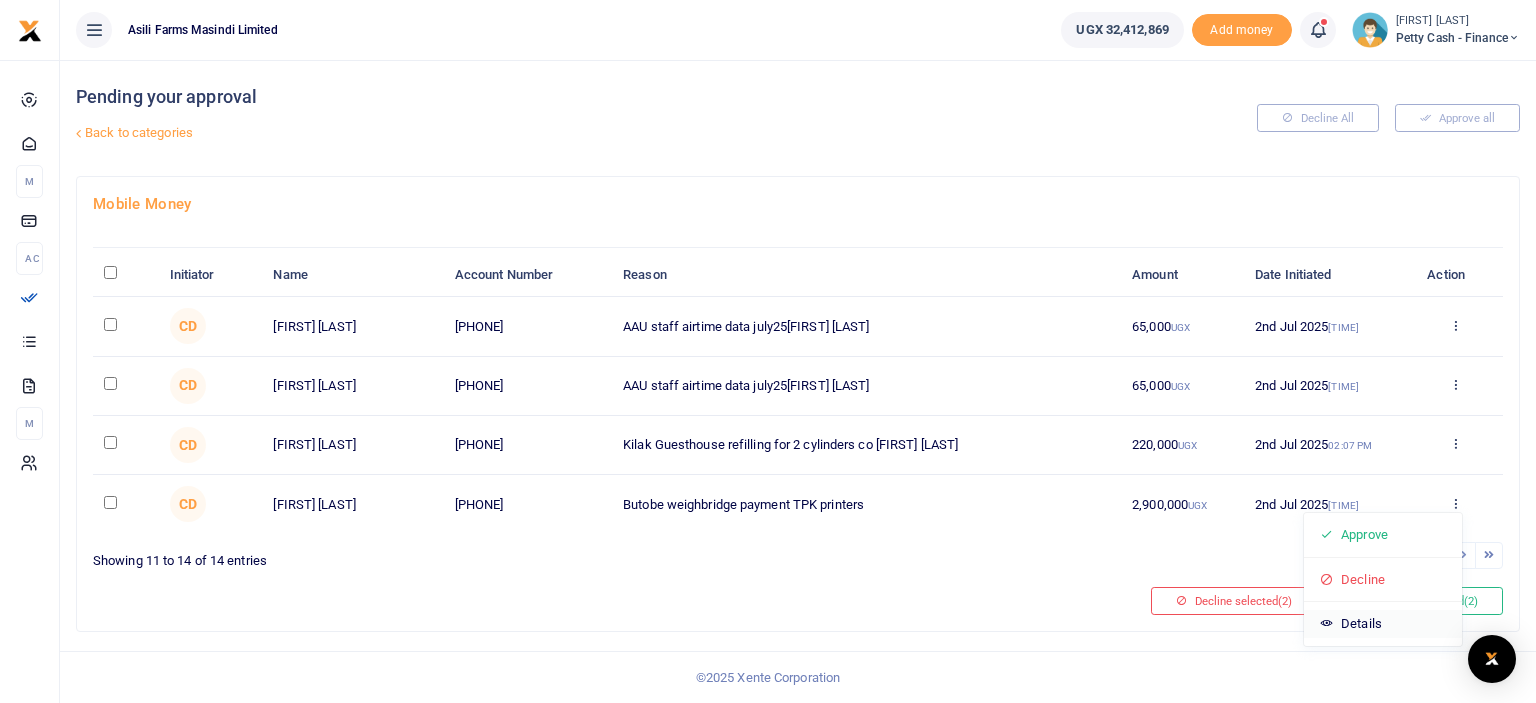 click on "Details" at bounding box center (1383, 624) 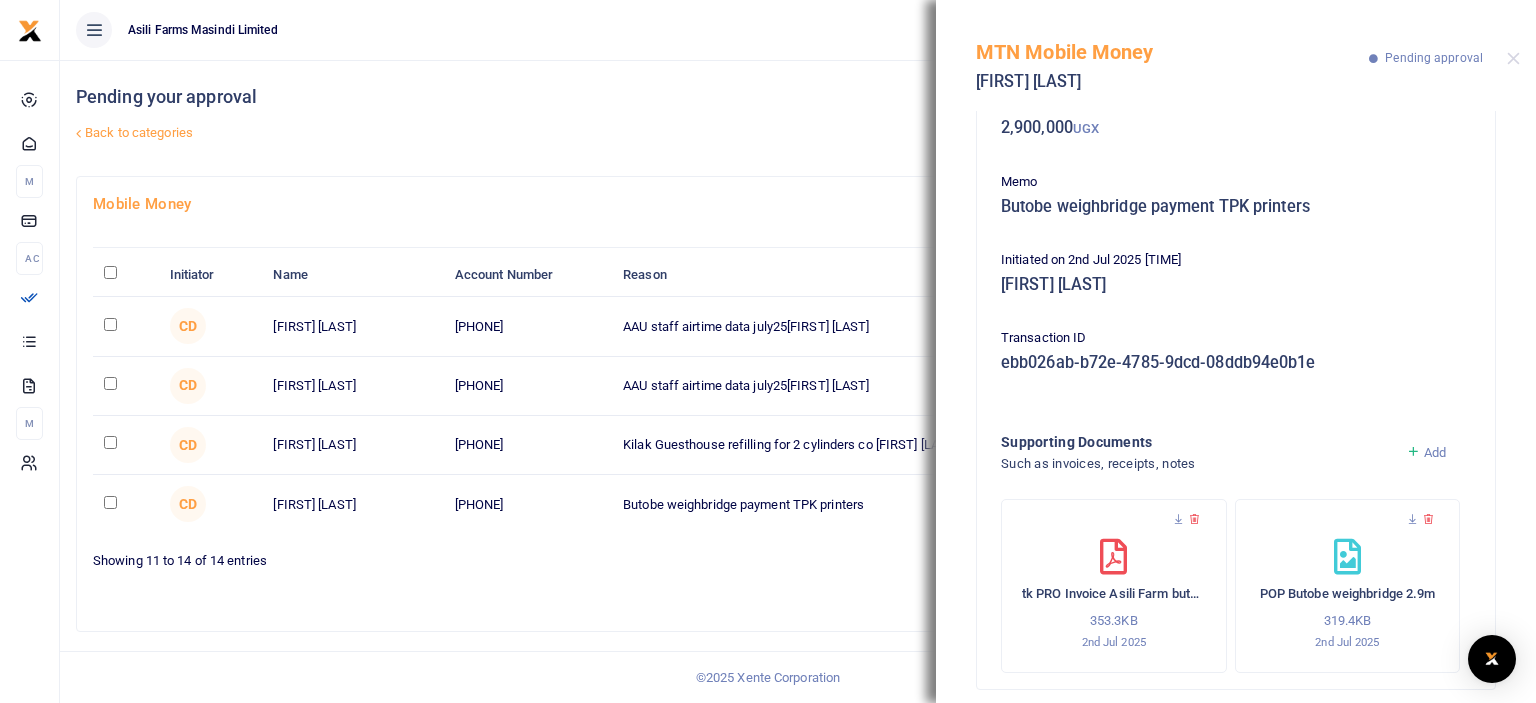 scroll, scrollTop: 142, scrollLeft: 0, axis: vertical 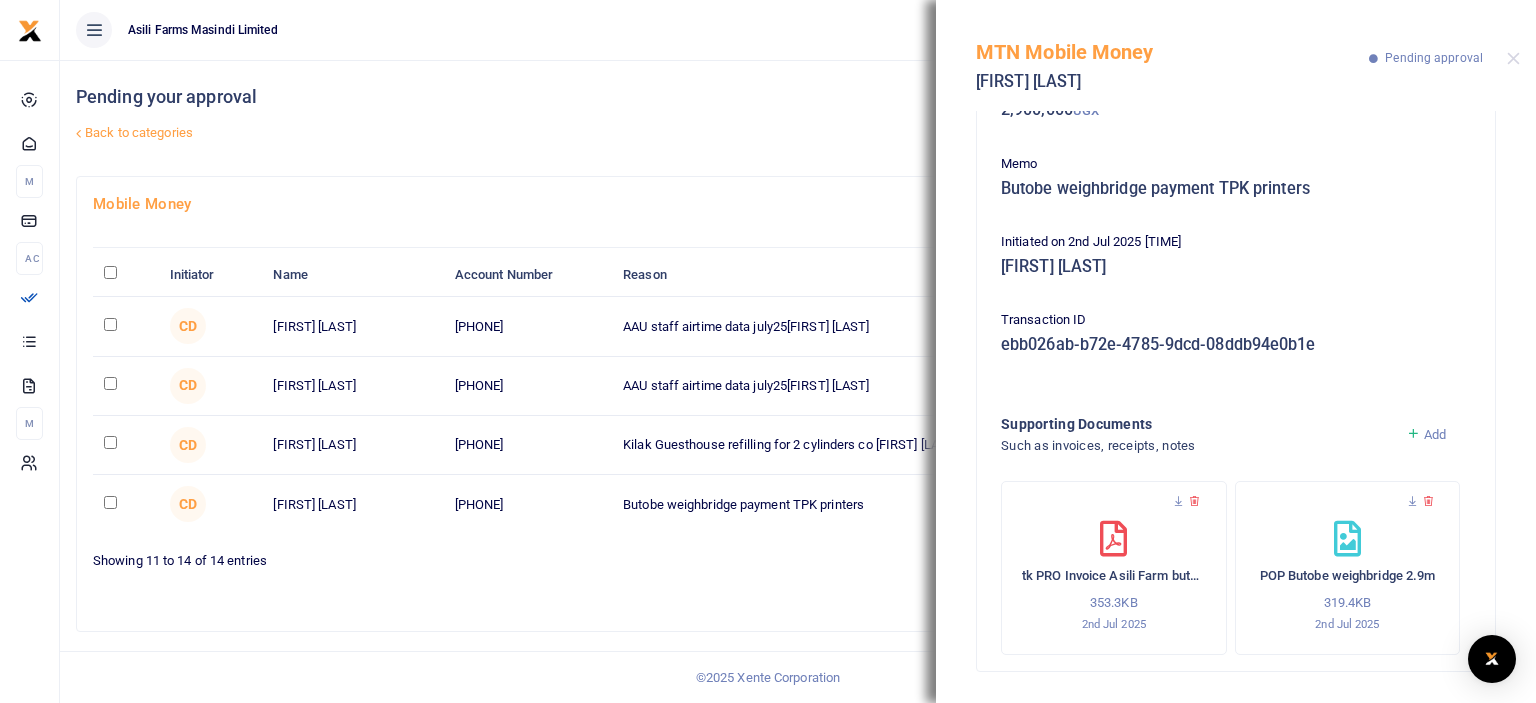 click at bounding box center [1113, 539] 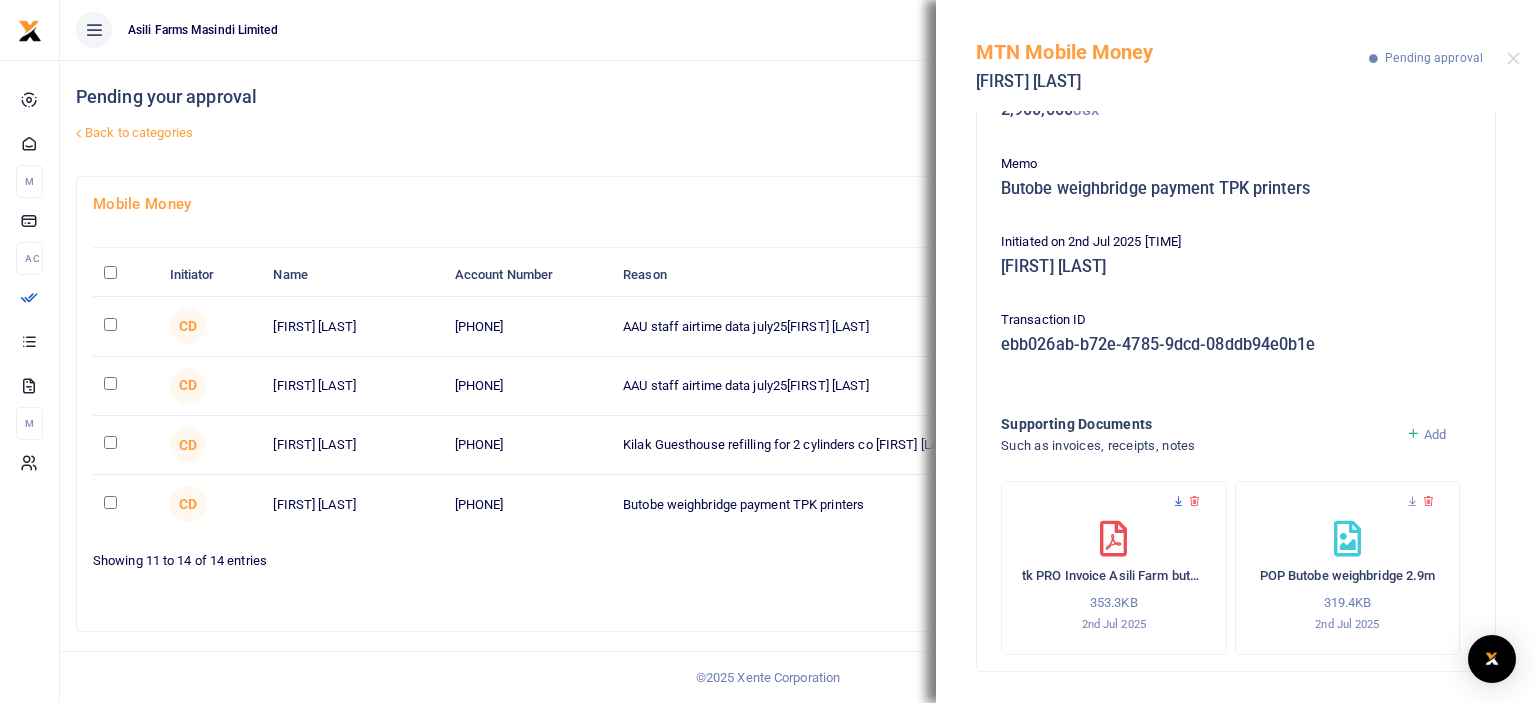 click at bounding box center (1178, 501) 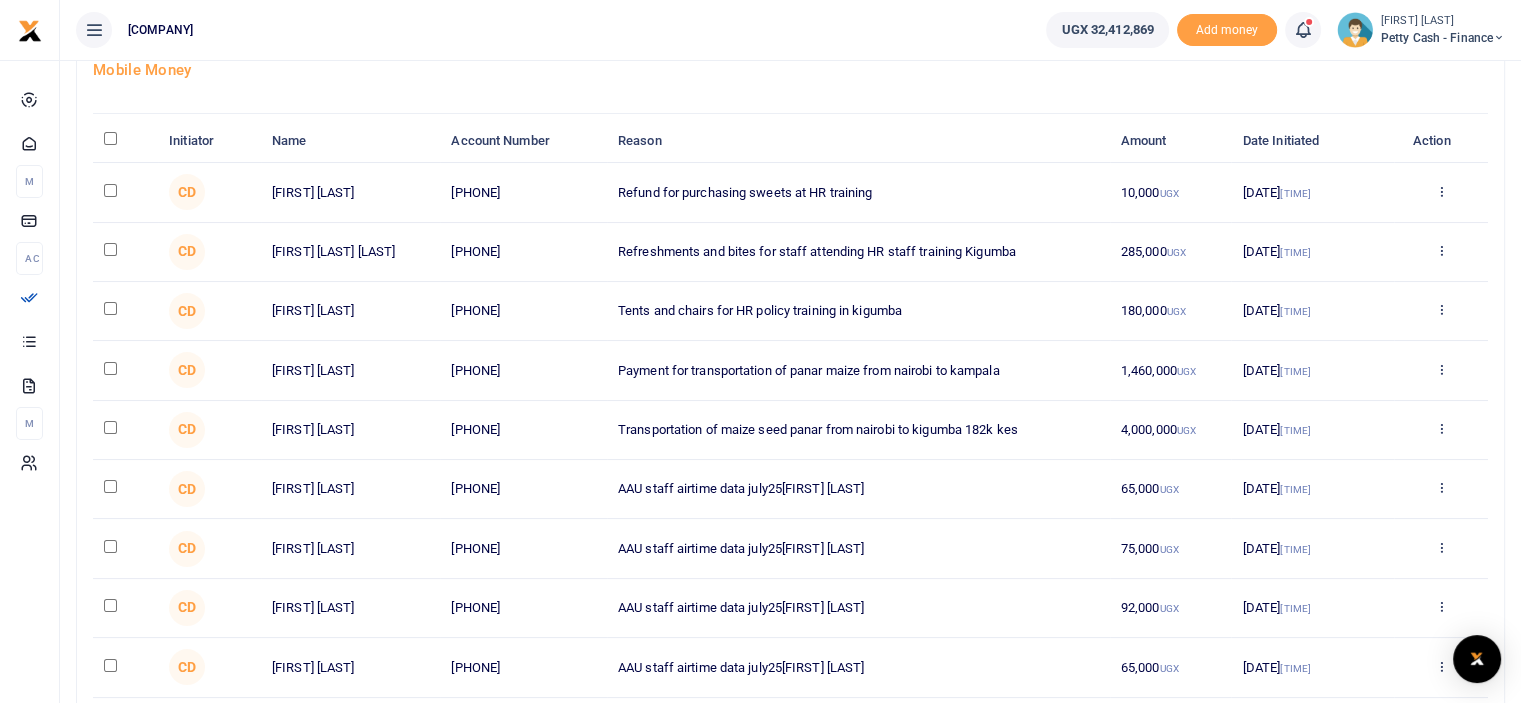 scroll, scrollTop: 100, scrollLeft: 0, axis: vertical 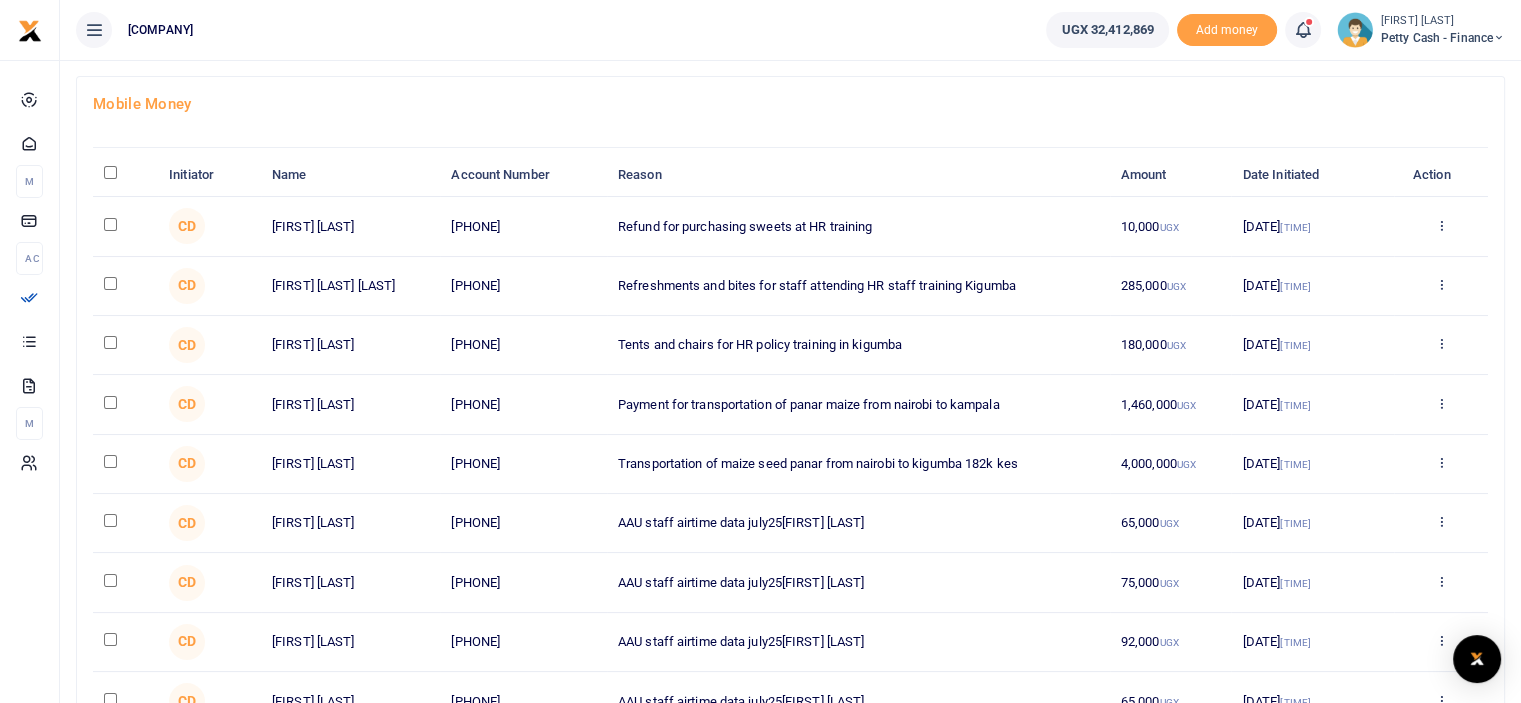 click at bounding box center [110, 224] 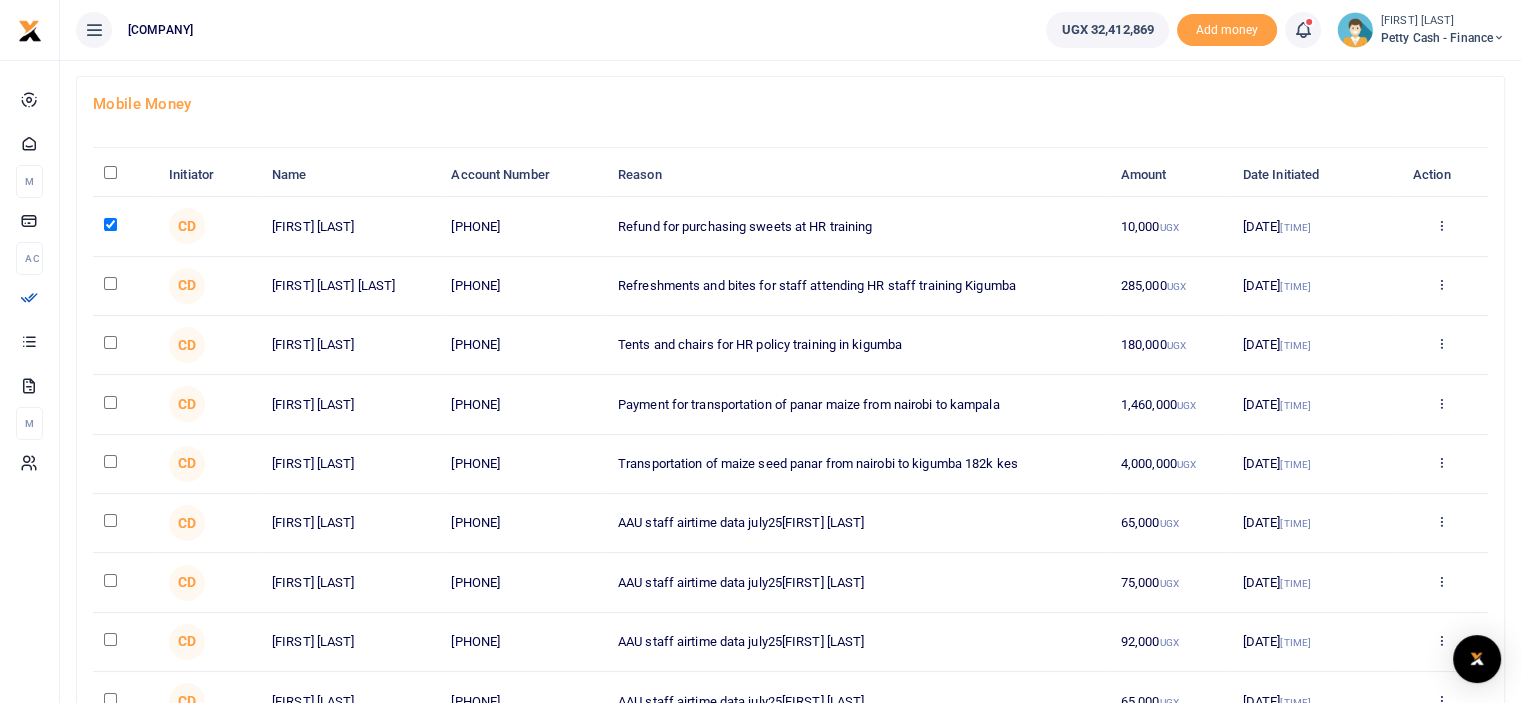 click at bounding box center [110, 283] 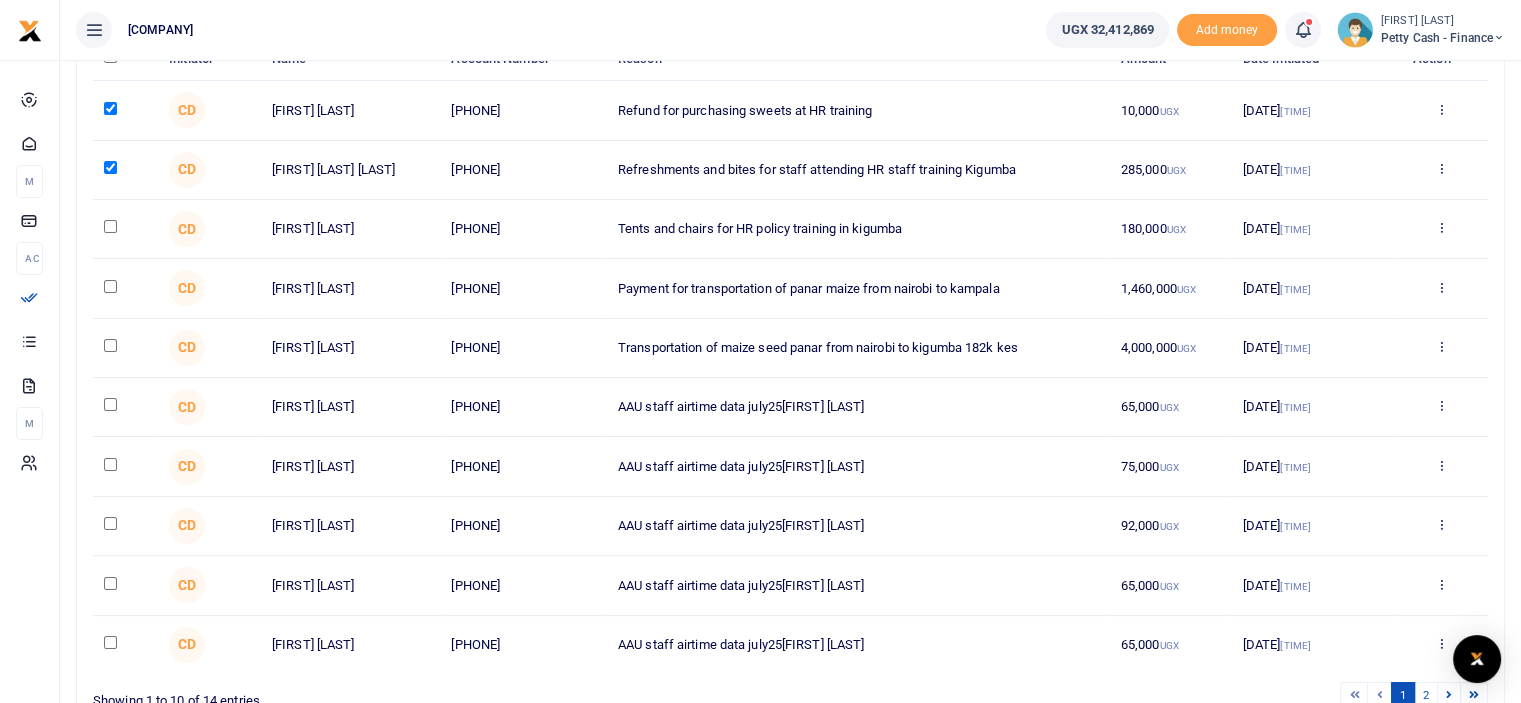 scroll, scrollTop: 348, scrollLeft: 0, axis: vertical 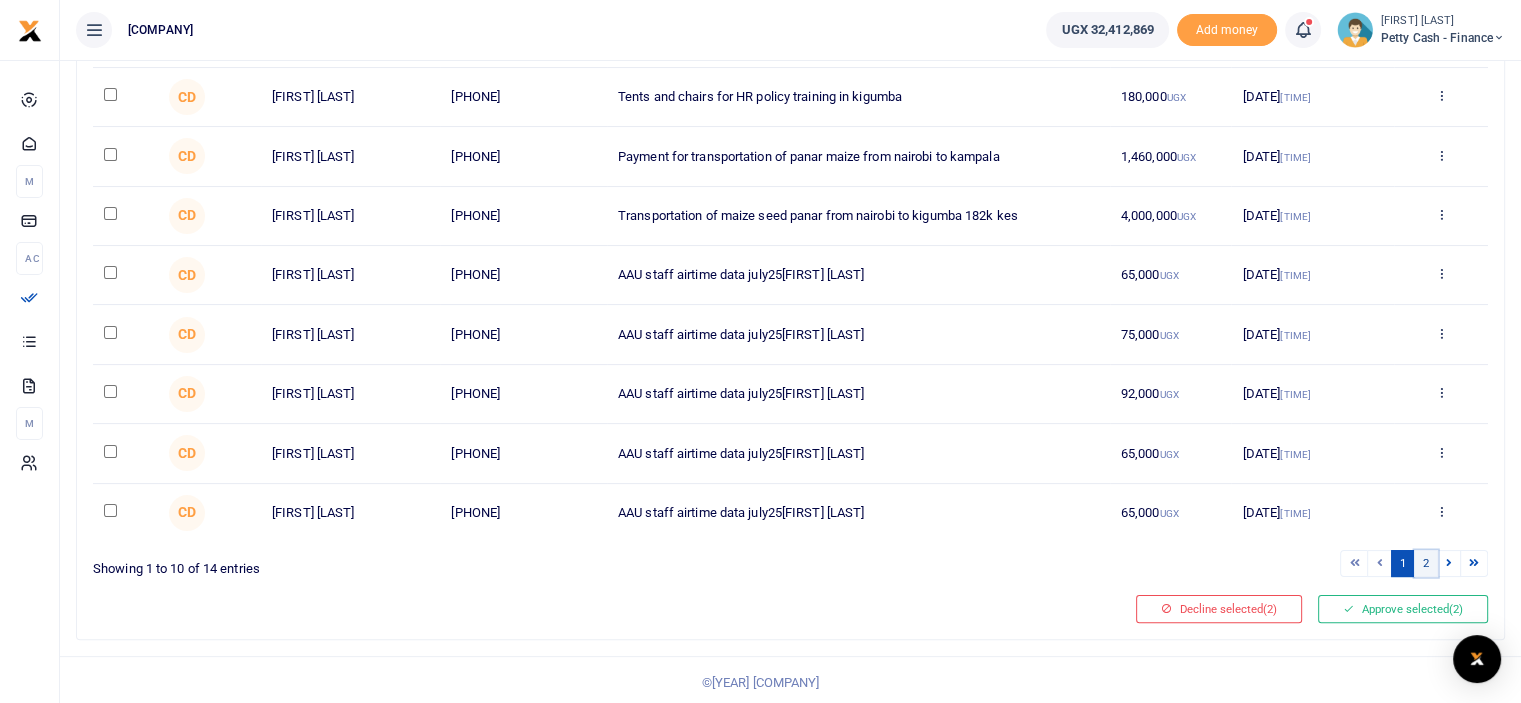 click on "2" at bounding box center [1354, 563] 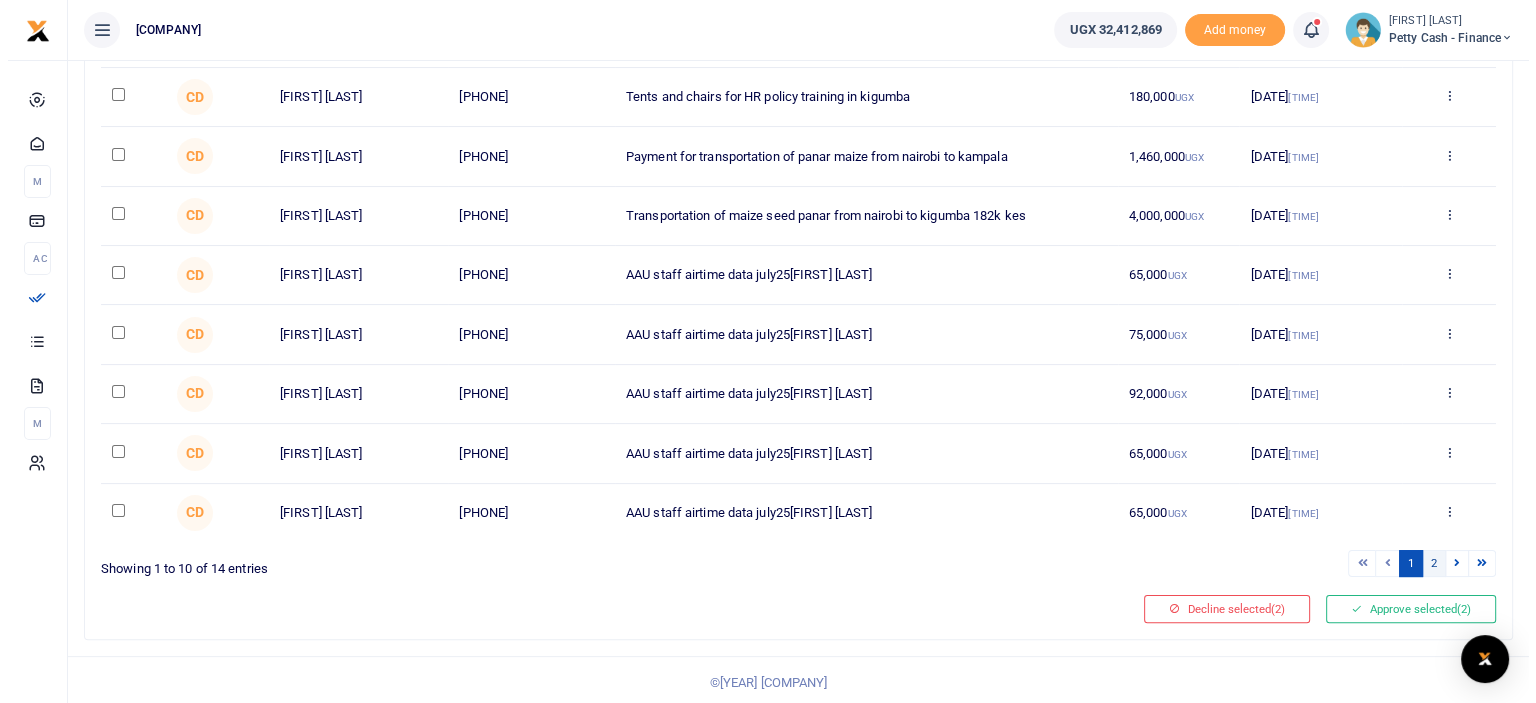 scroll, scrollTop: 0, scrollLeft: 0, axis: both 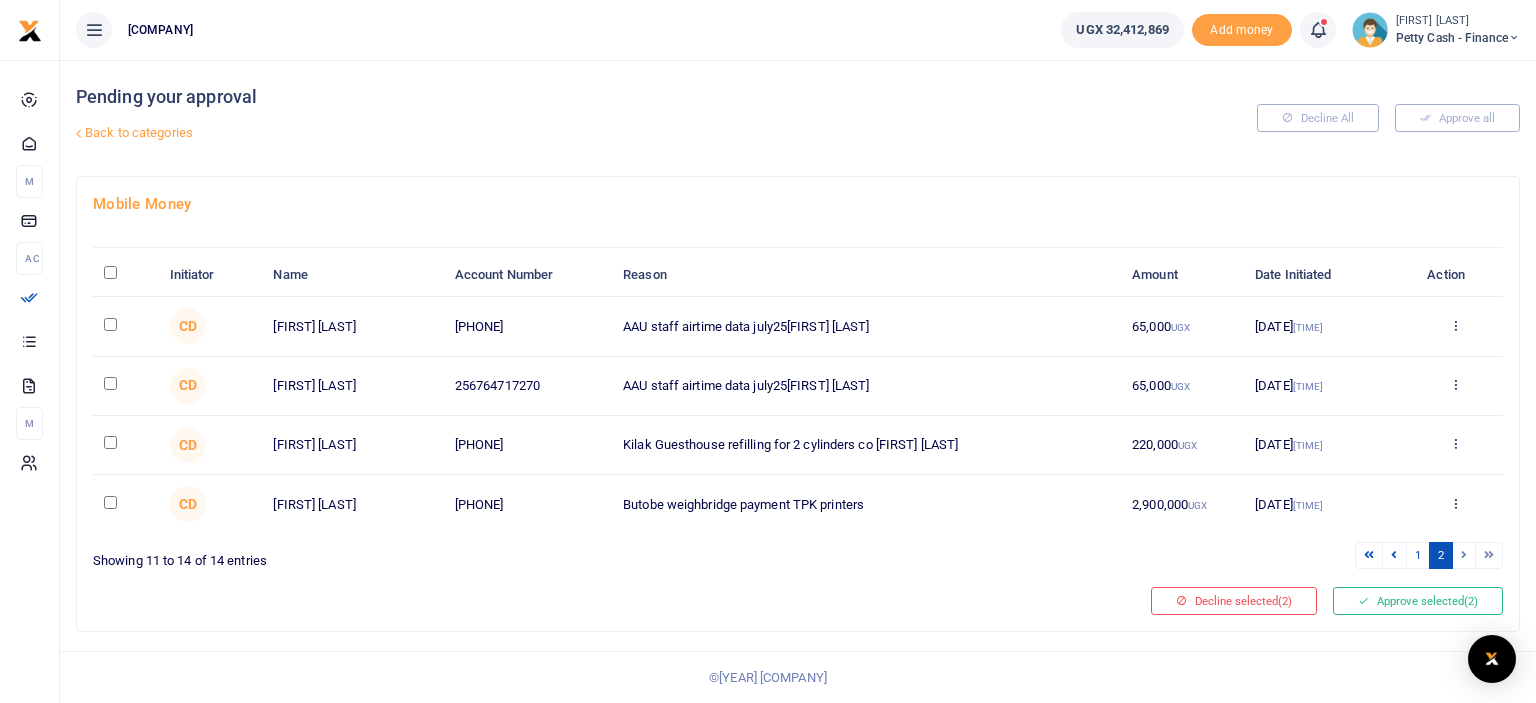 click at bounding box center [110, 383] 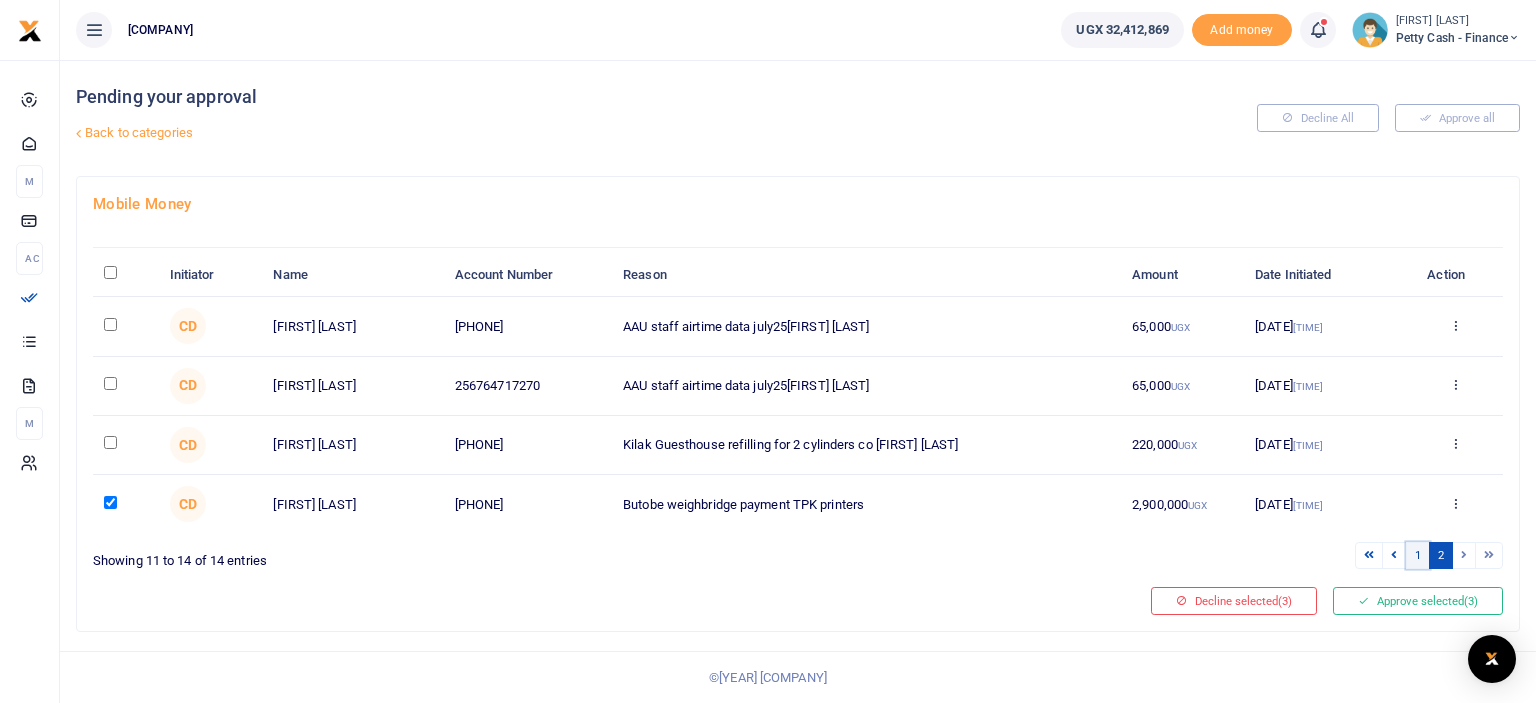 click on "1" at bounding box center [1369, 555] 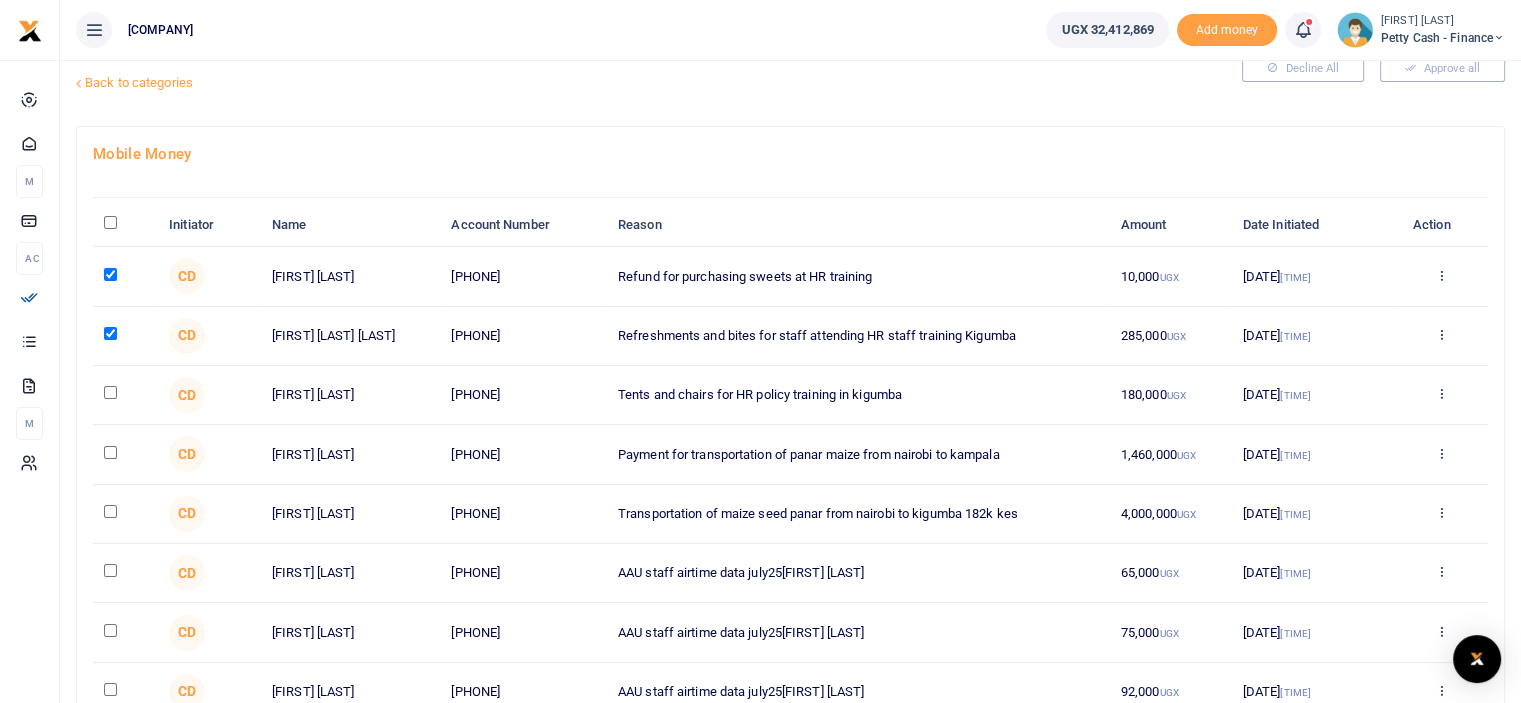 scroll, scrollTop: 48, scrollLeft: 0, axis: vertical 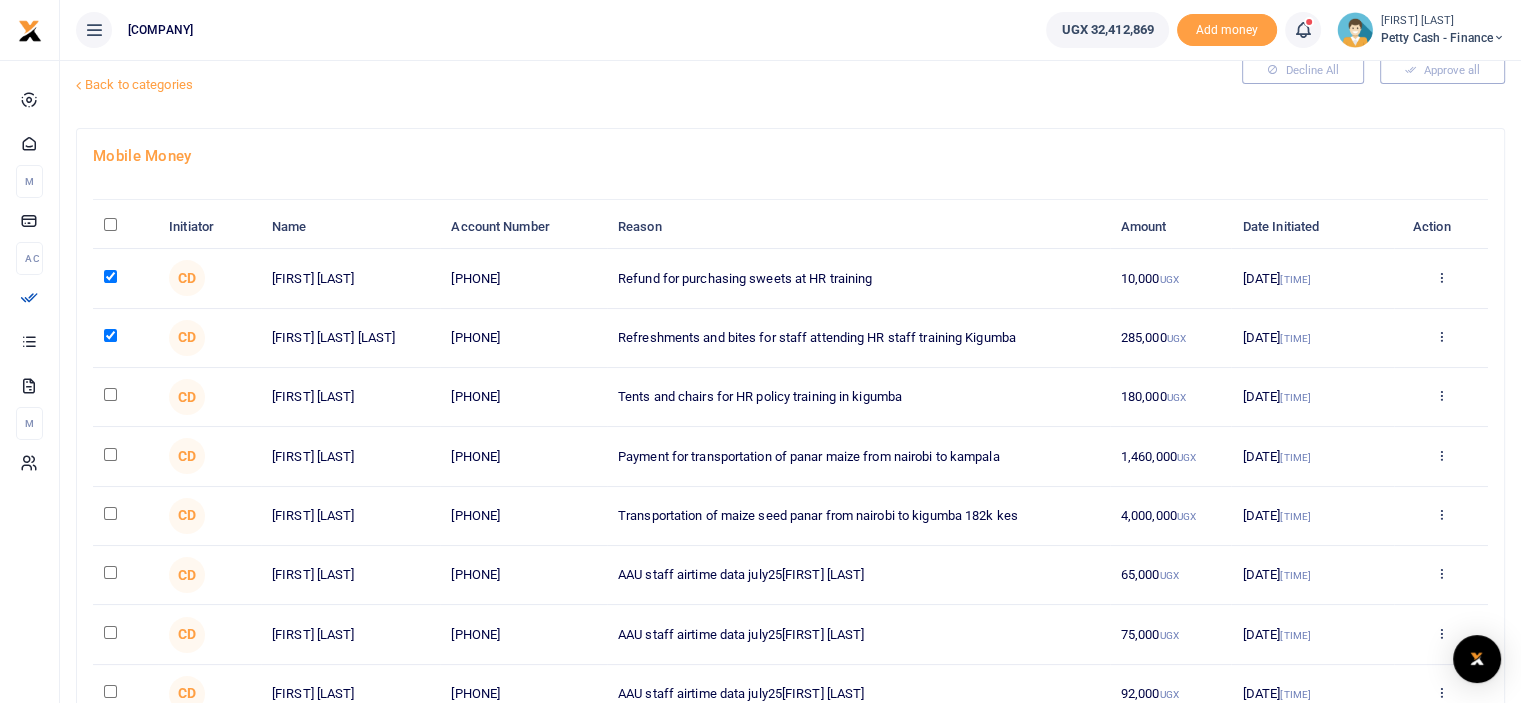 click at bounding box center [110, 276] 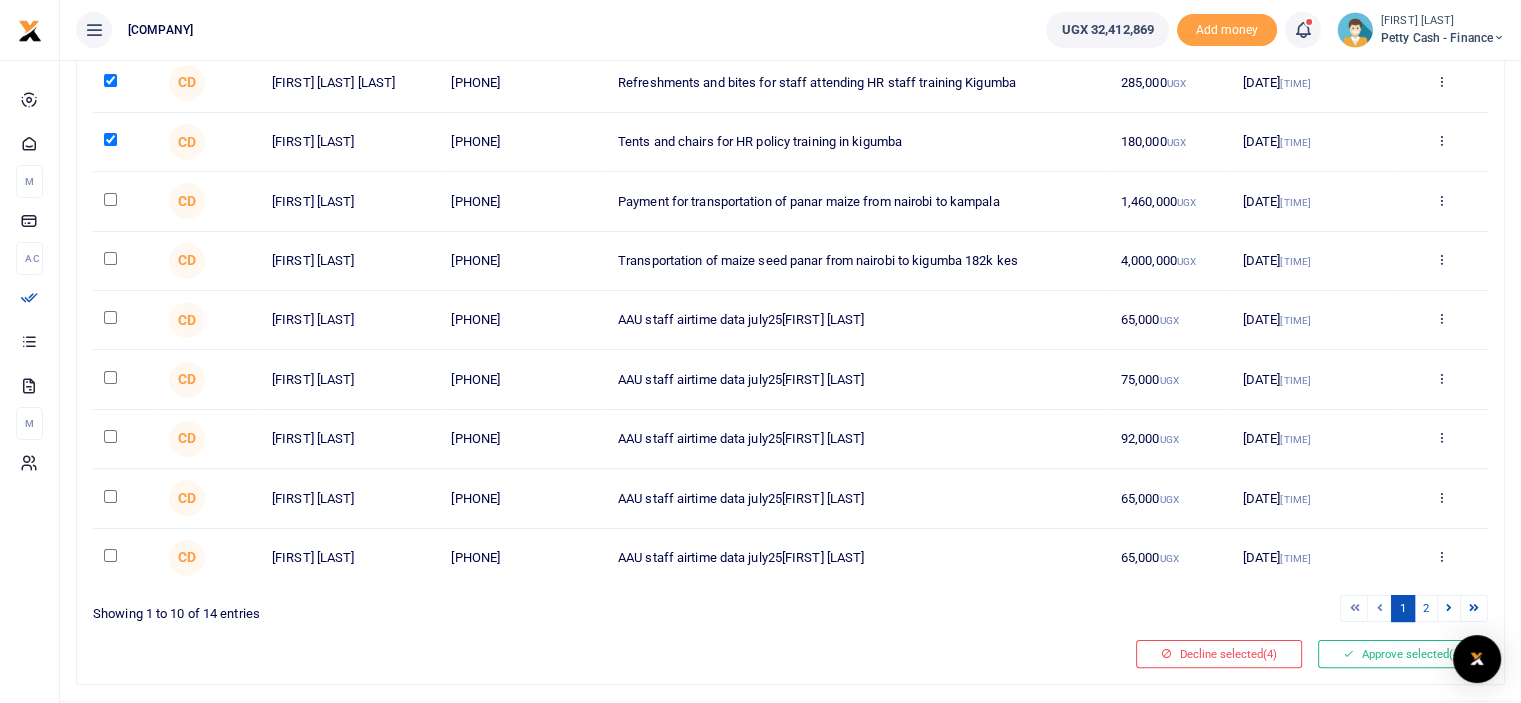 scroll, scrollTop: 348, scrollLeft: 0, axis: vertical 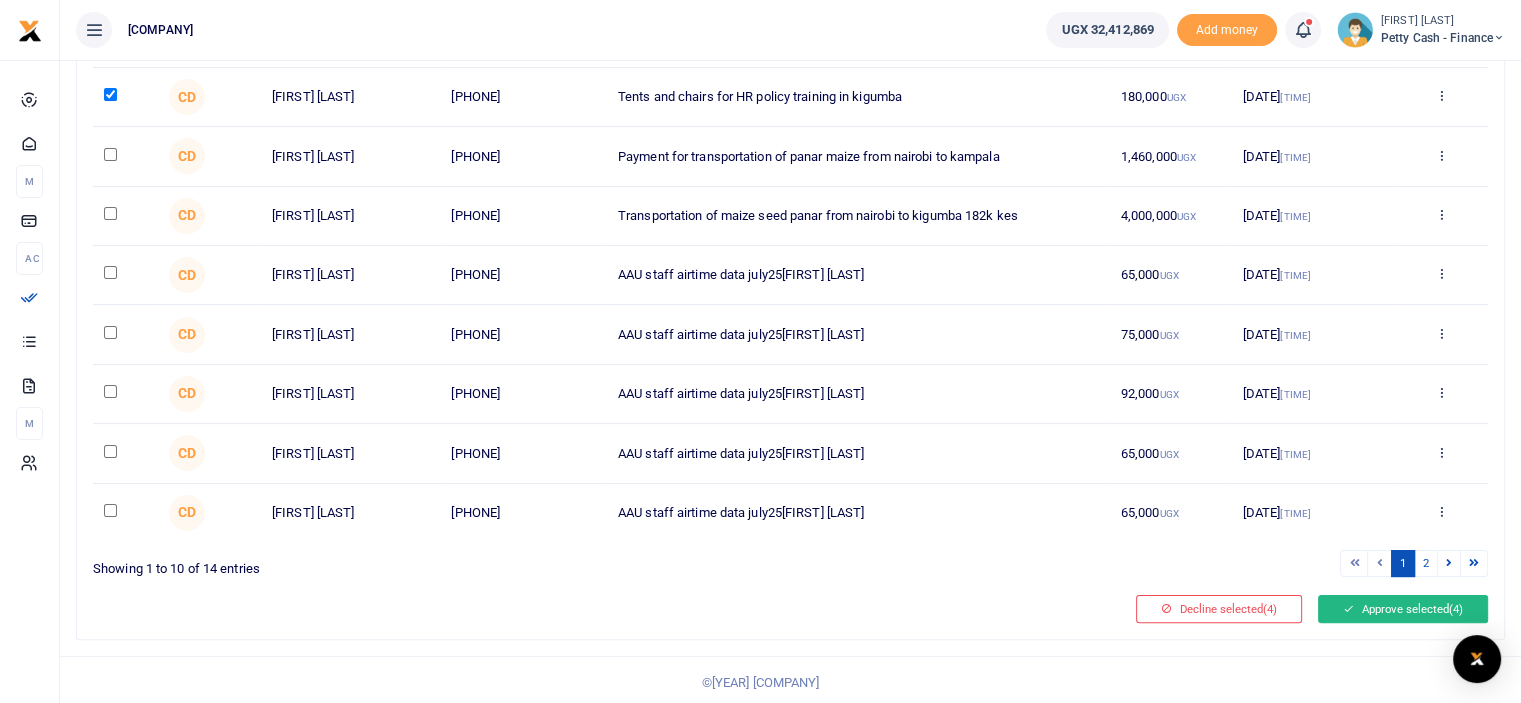 click on "Approve selected  (4)" at bounding box center [1403, 609] 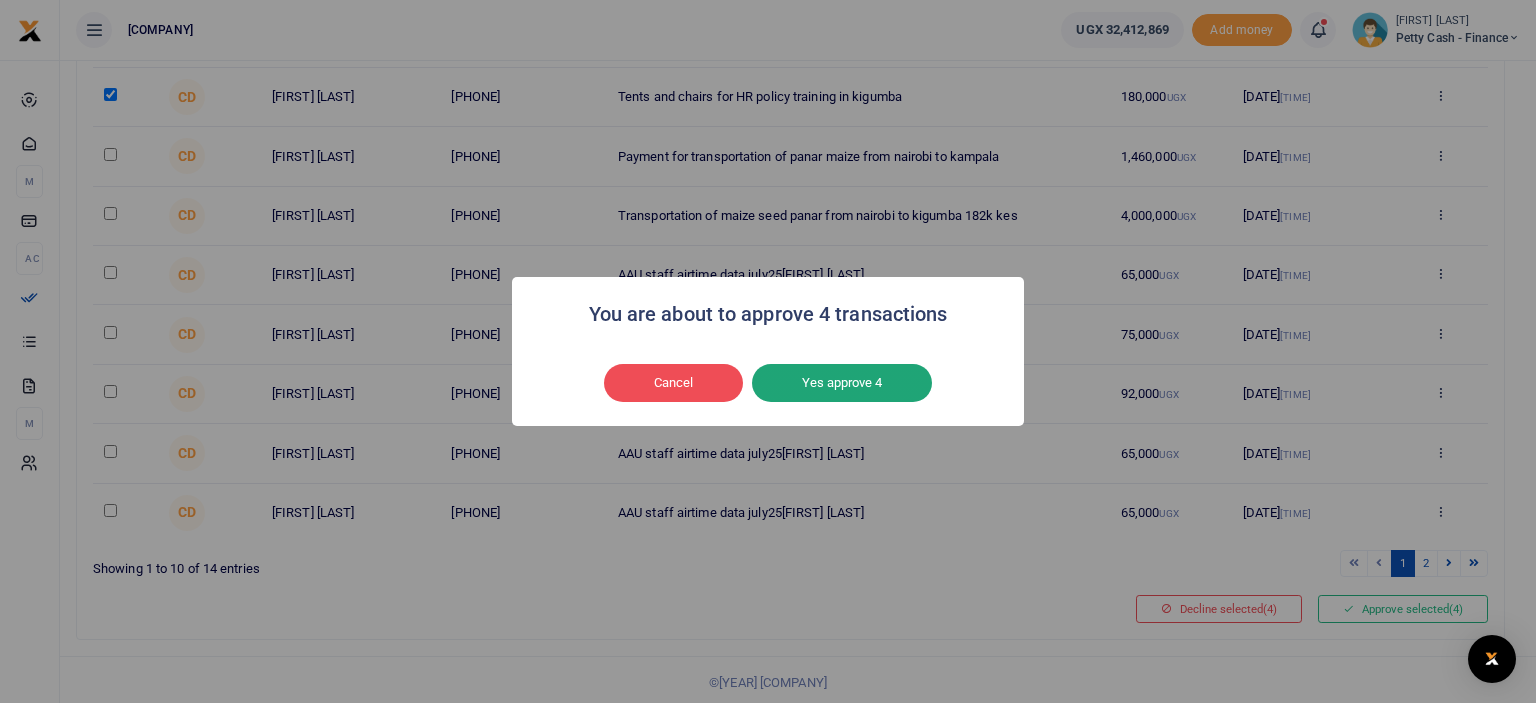 click on "Yes approve 4" at bounding box center [842, 383] 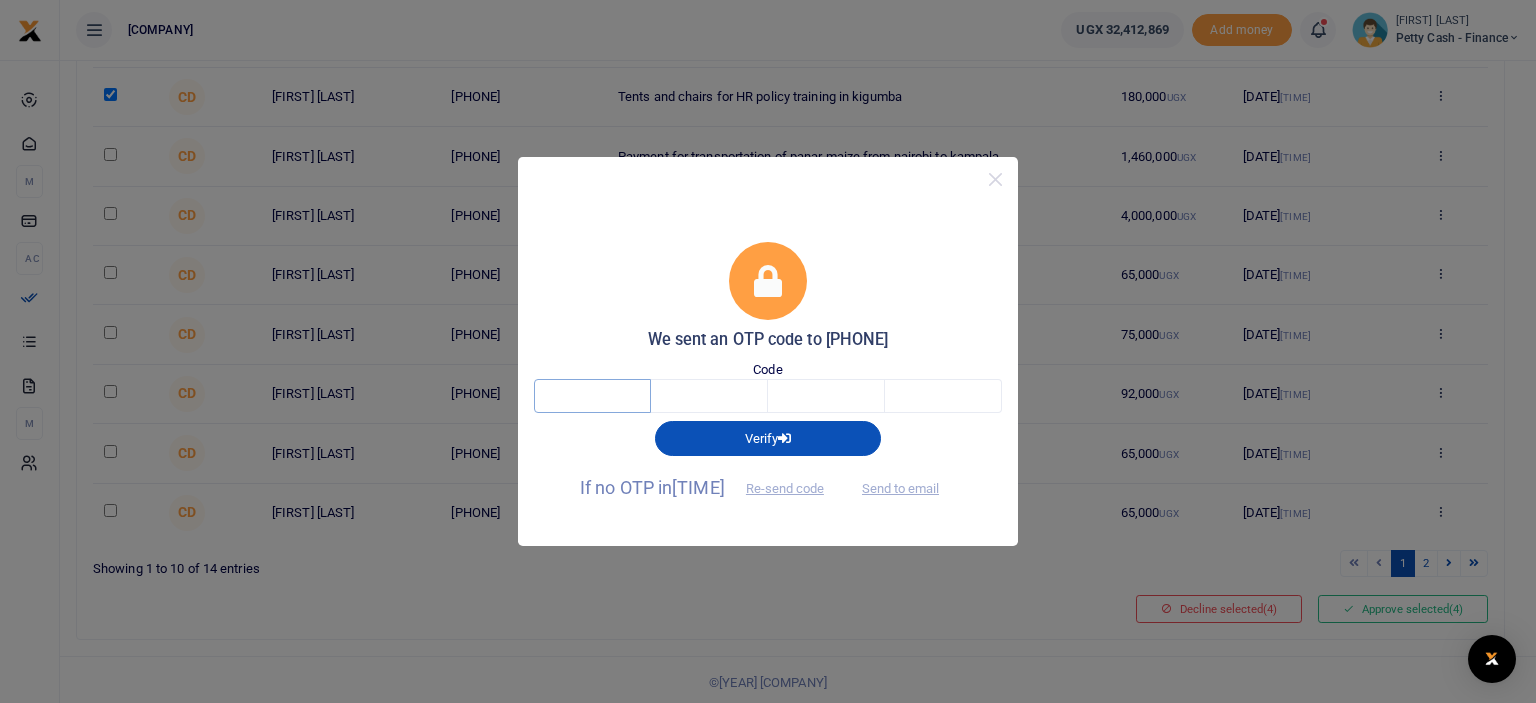 click at bounding box center [592, 396] 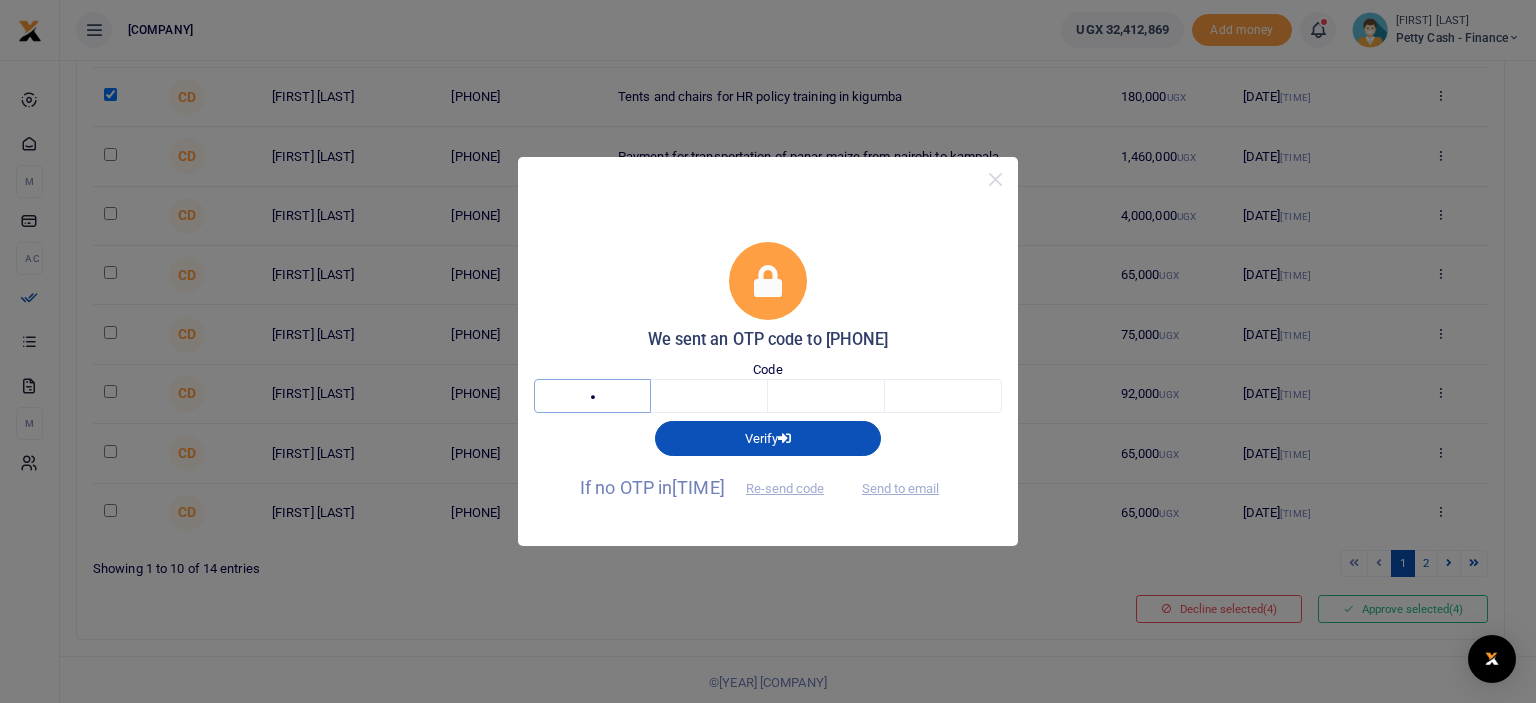type on "5" 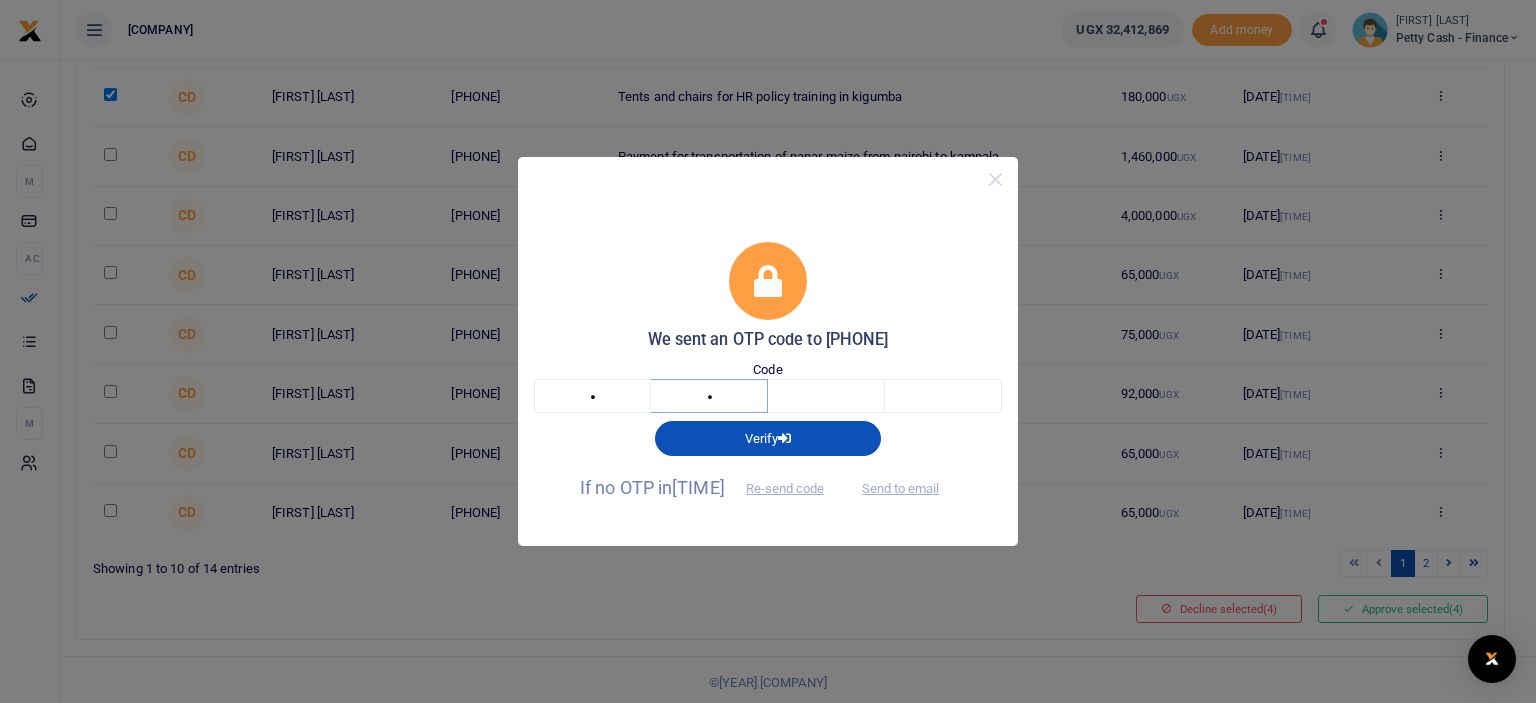 type on "4" 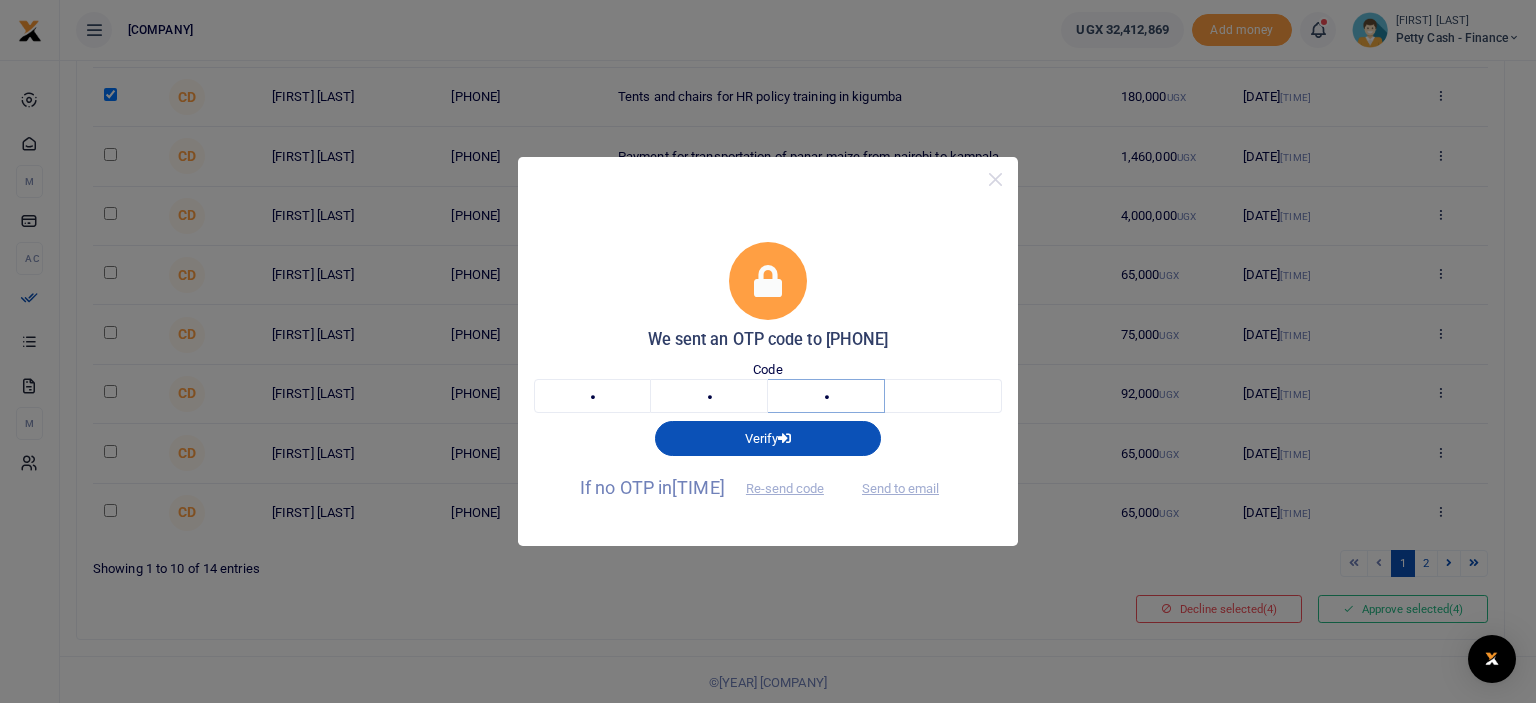 type on "6" 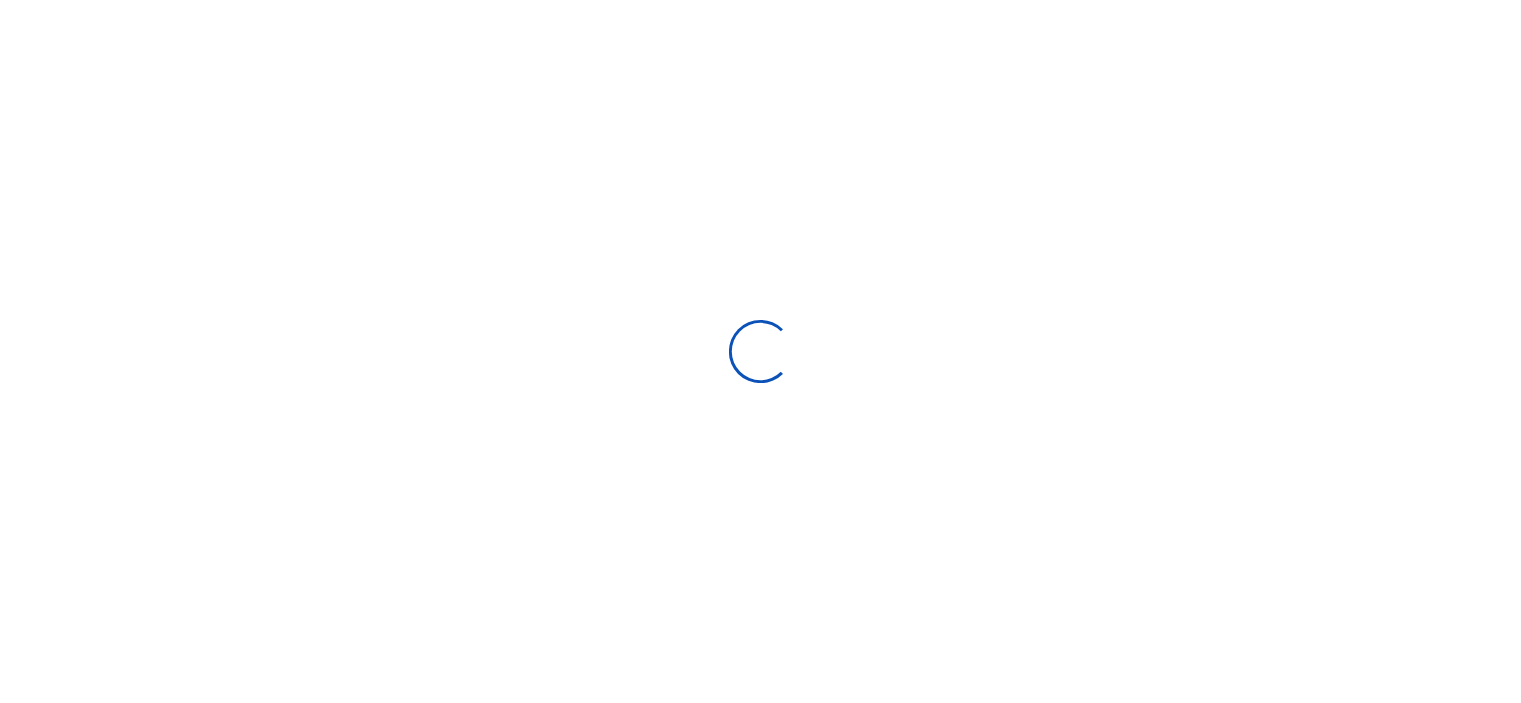 scroll, scrollTop: 0, scrollLeft: 0, axis: both 